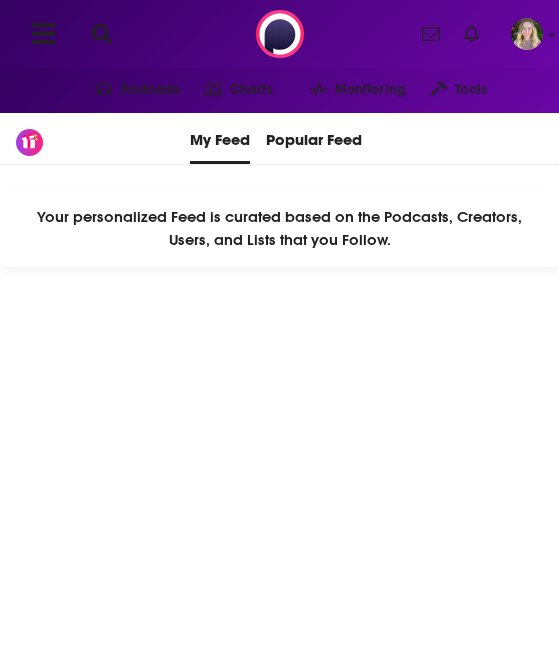 scroll, scrollTop: 0, scrollLeft: 0, axis: both 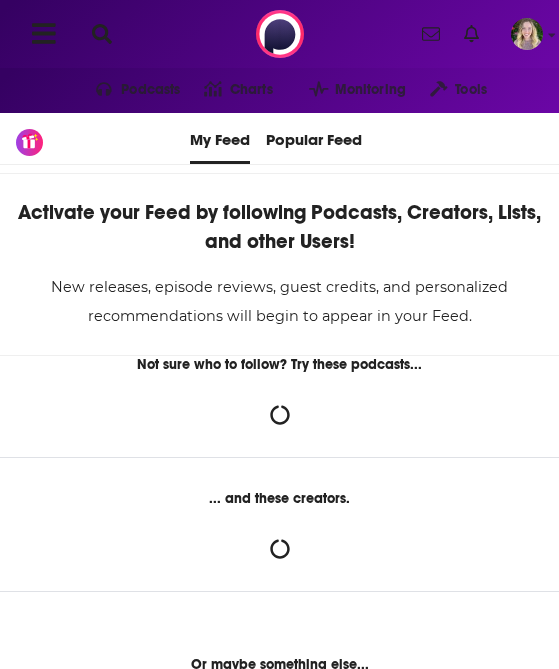 click at bounding box center (102, 34) 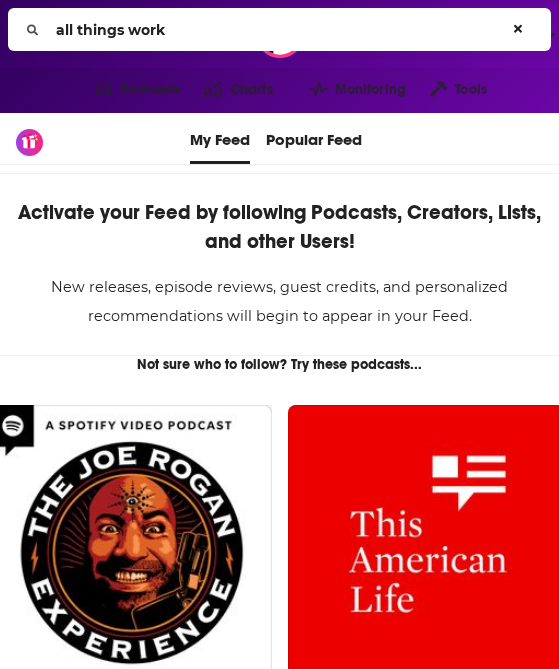 type on "all things work" 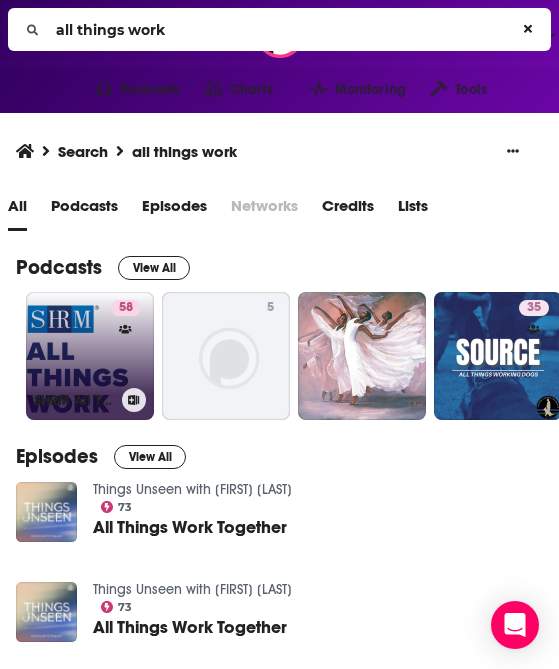 click on "SHRM All Things Work" at bounding box center [90, 400] 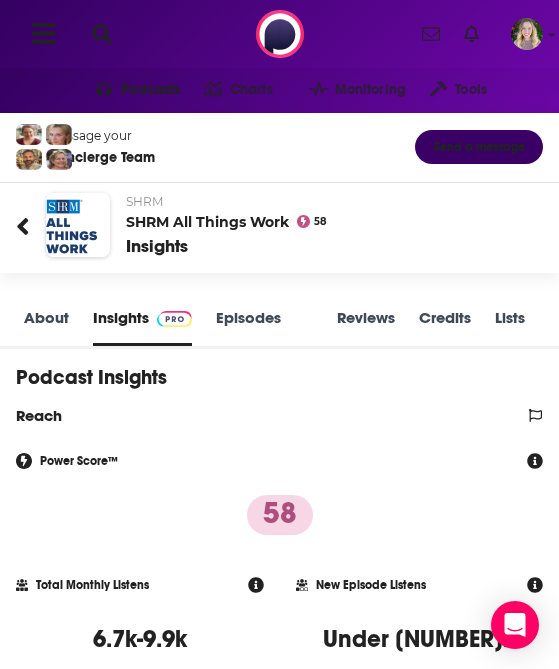 click on "About" at bounding box center (46, 327) 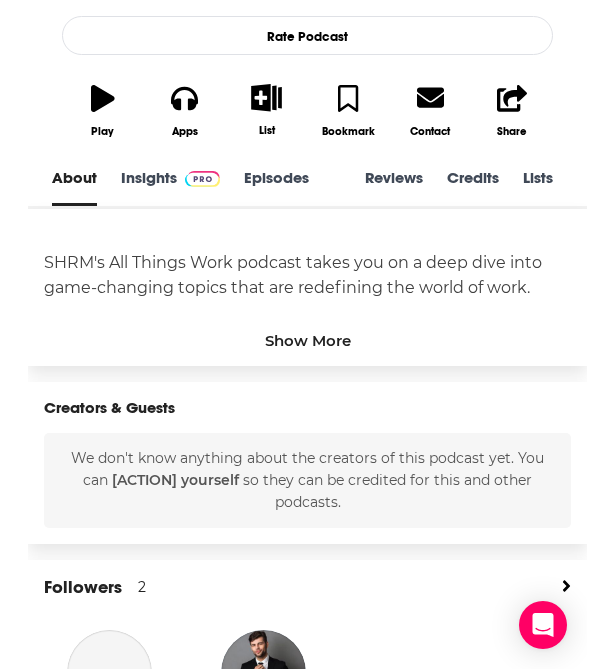 scroll, scrollTop: 561, scrollLeft: 0, axis: vertical 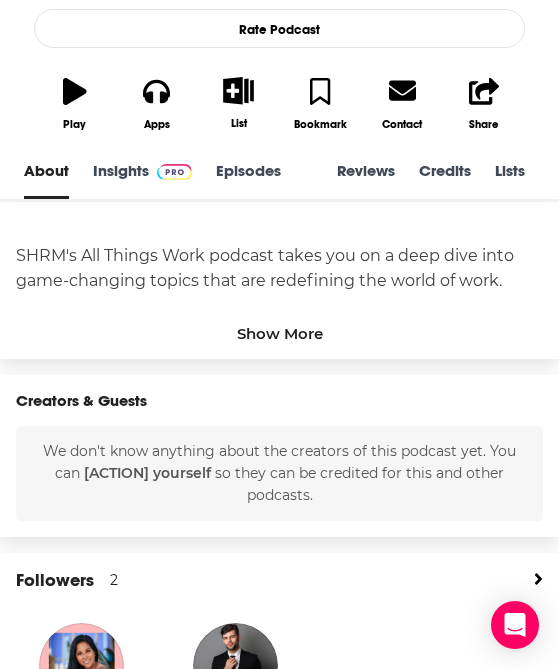 click on "Show More" at bounding box center [280, 333] 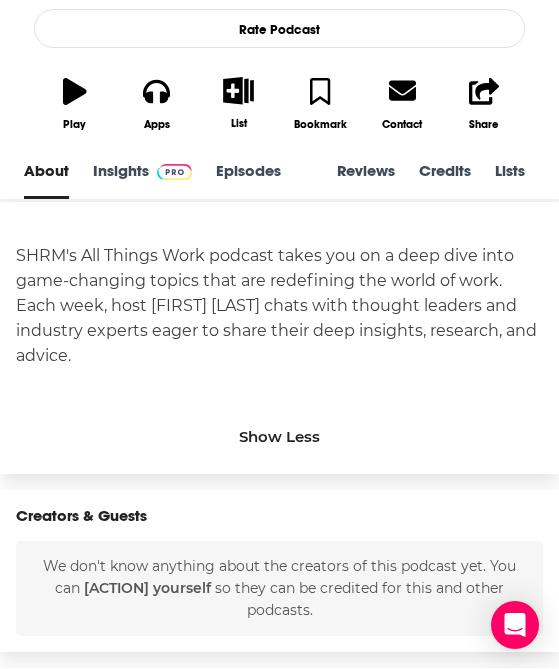 click on "SHRM's All Things Work podcast takes you on a deep dive into game-changing topics that are redefining the world of work. Each week, host [FIRST] [LAST] chats with thought leaders and industry experts eager to share their deep insights, research, and advice." at bounding box center (279, 305) 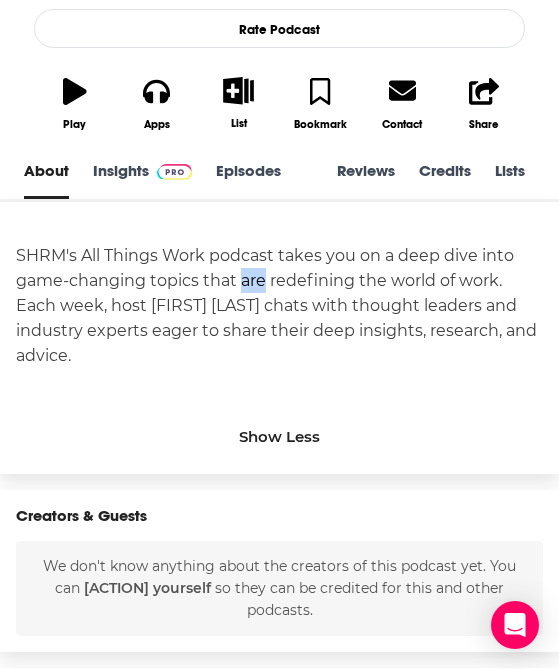 click on "SHRM's All Things Work podcast takes you on a deep dive into game-changing topics that are redefining the world of work. Each week, host [FIRST] [LAST] chats with thought leaders and industry experts eager to share their deep insights, research, and advice." at bounding box center (279, 305) 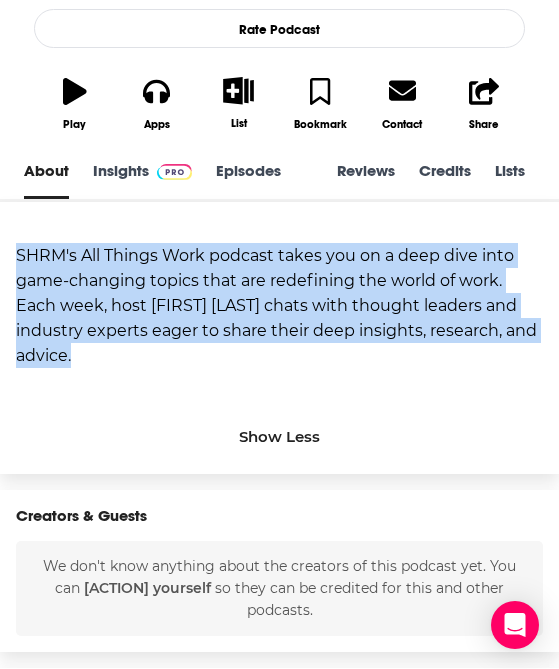 click on "SHRM's All Things Work podcast takes you on a deep dive into game-changing topics that are redefining the world of work. Each week, host [FIRST] [LAST] chats with thought leaders and industry experts eager to share their deep insights, research, and advice." at bounding box center (279, 305) 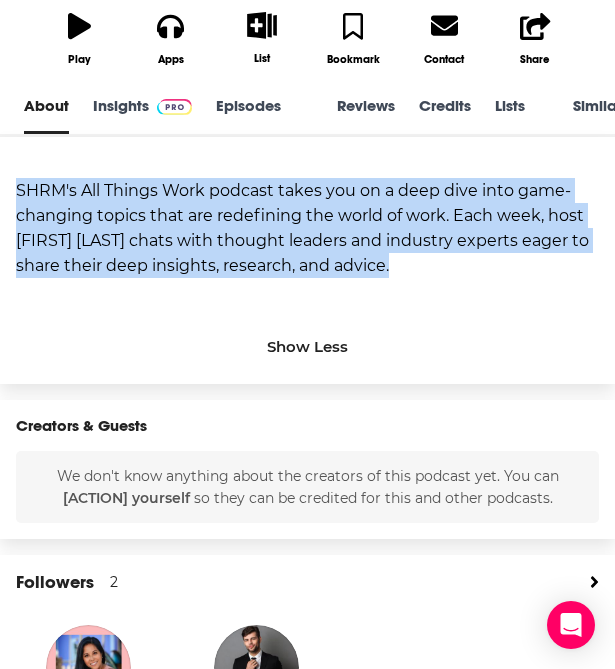 scroll, scrollTop: 625, scrollLeft: 0, axis: vertical 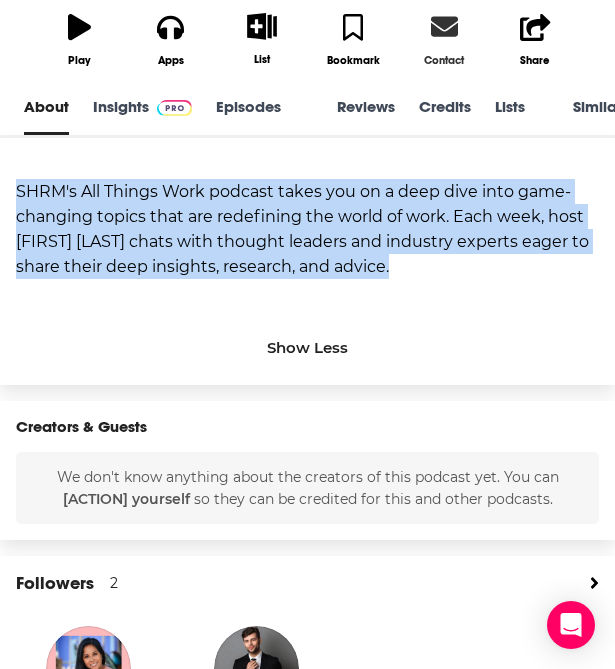 click on "Contact" at bounding box center [444, 39] 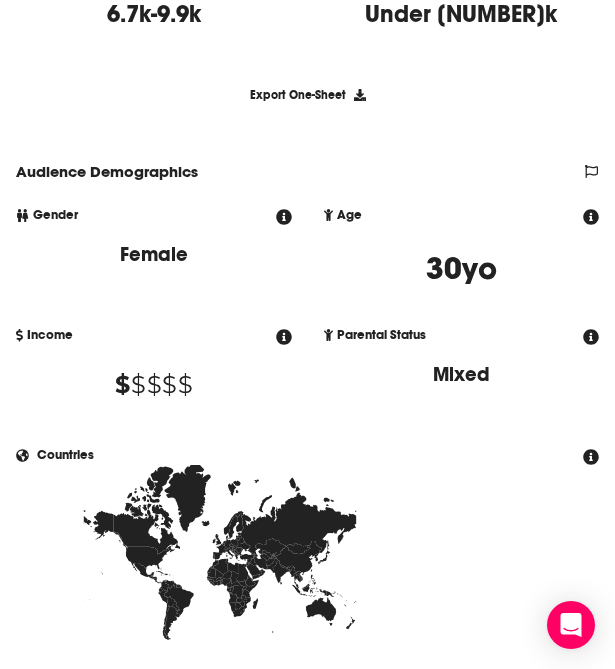 scroll, scrollTop: 2488, scrollLeft: 0, axis: vertical 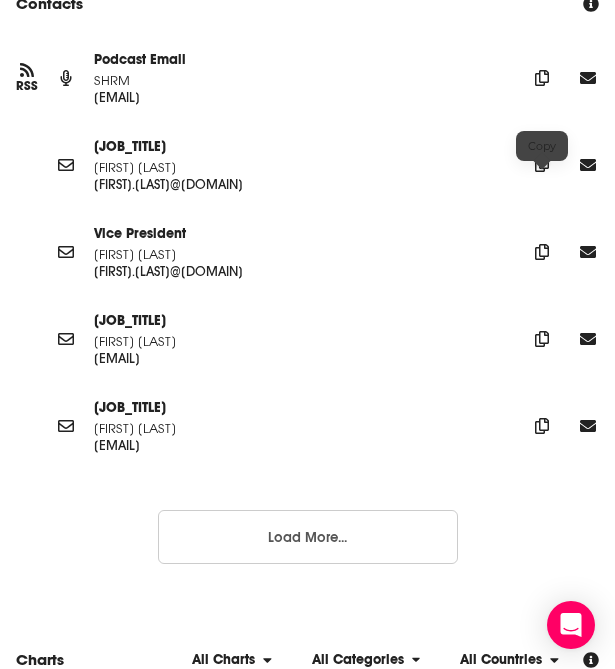 click at bounding box center [542, 78] 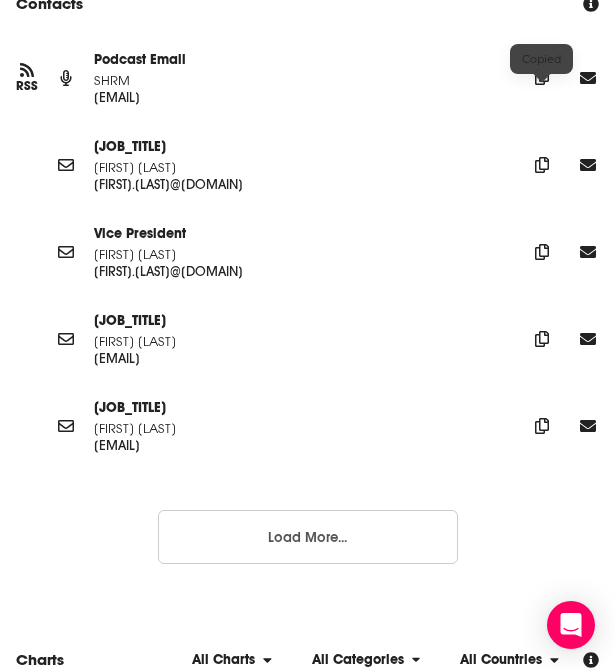 click at bounding box center [542, 77] 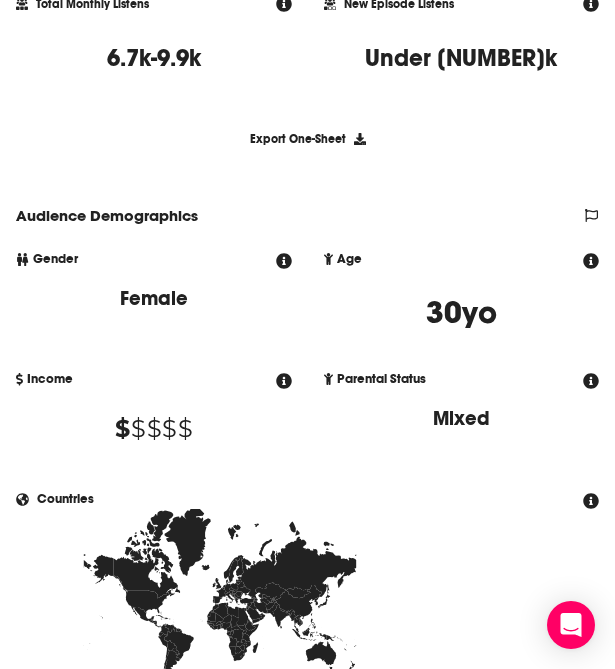 scroll, scrollTop: 0, scrollLeft: 0, axis: both 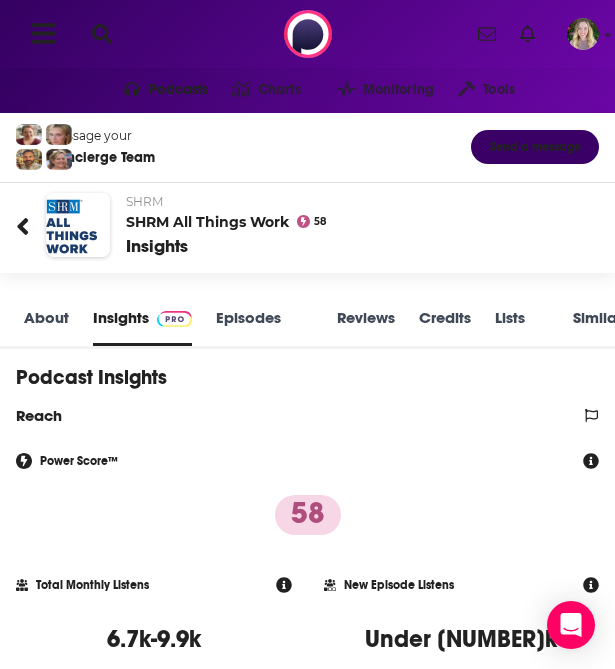 click at bounding box center (102, 34) 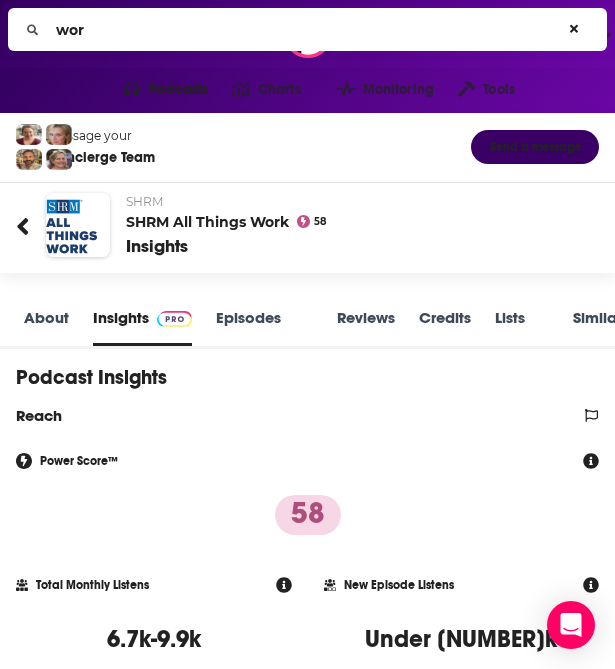 type on "work" 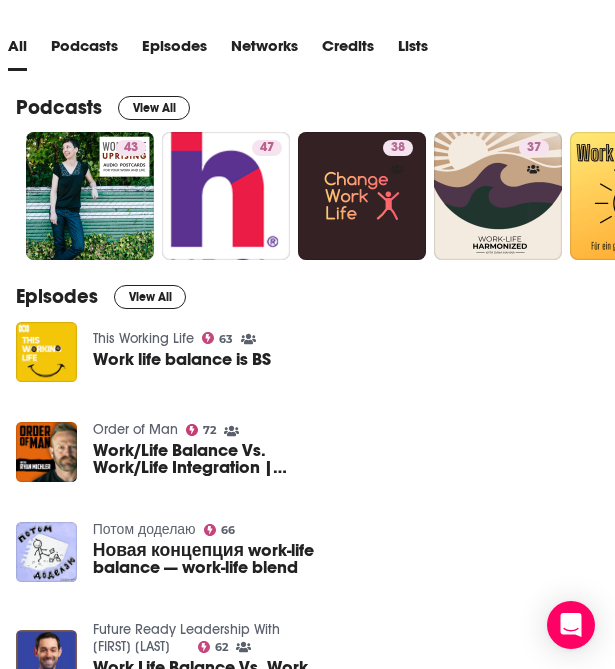scroll, scrollTop: 159, scrollLeft: 0, axis: vertical 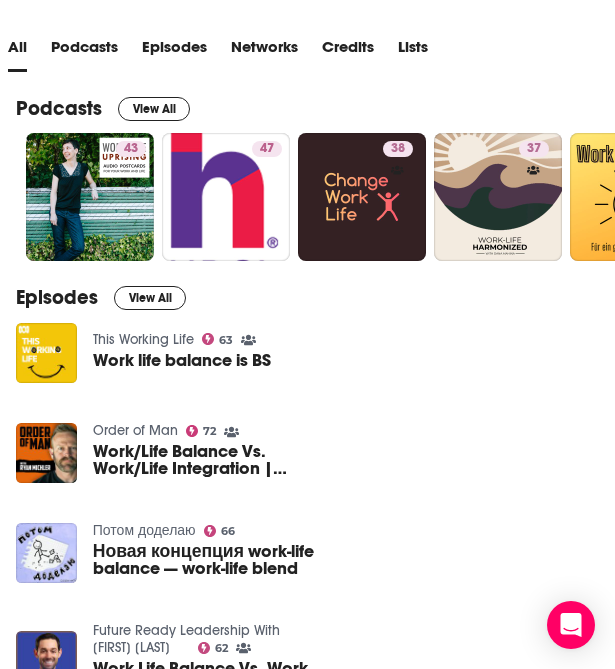 click on "Work life balance is BS" at bounding box center (182, 360) 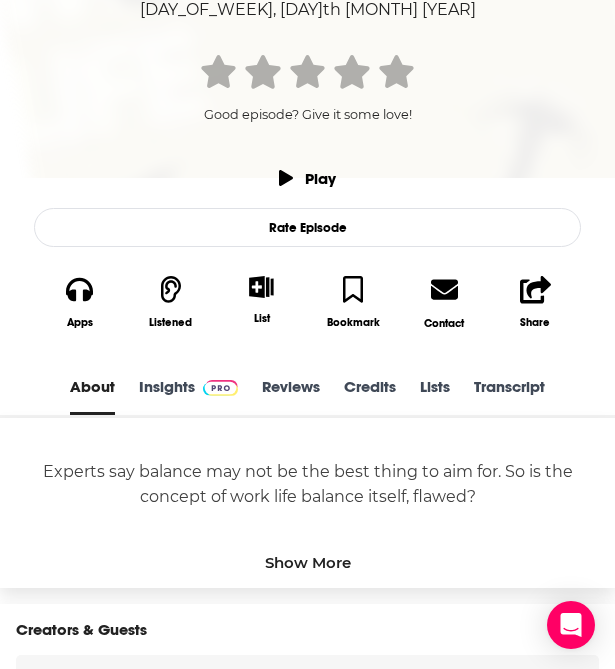 scroll, scrollTop: 415, scrollLeft: 0, axis: vertical 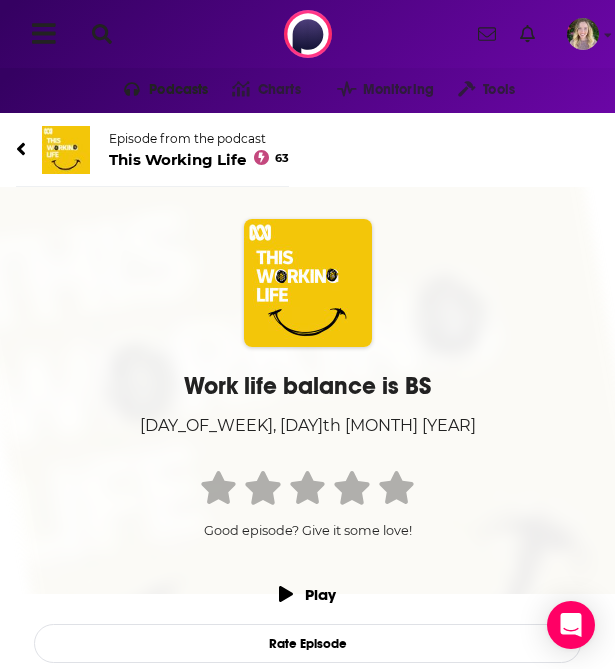 click at bounding box center [102, 34] 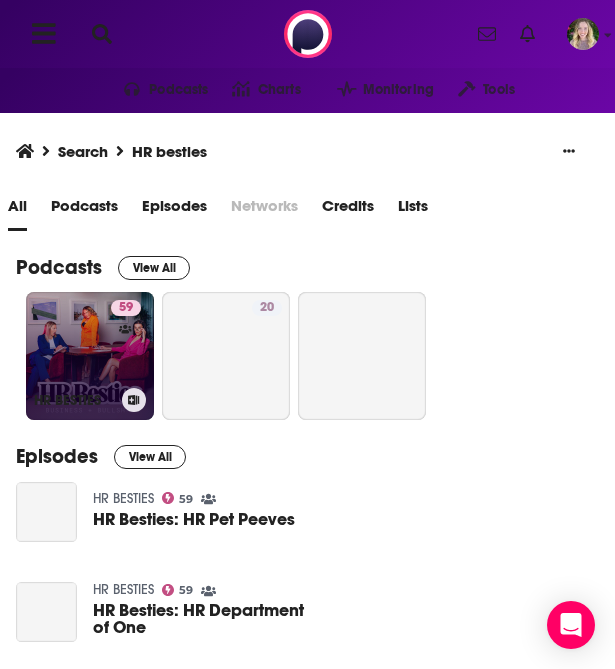 click on "[NUMBER] [COMPANY_NAME]" at bounding box center (90, 356) 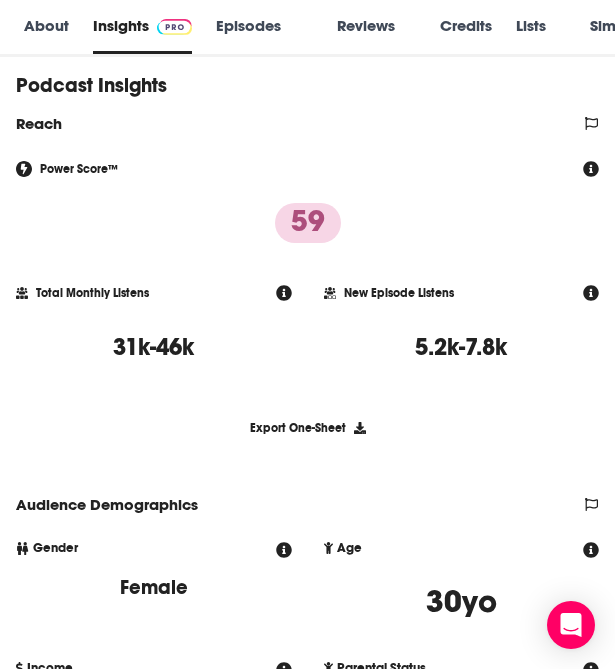 scroll, scrollTop: 278, scrollLeft: 0, axis: vertical 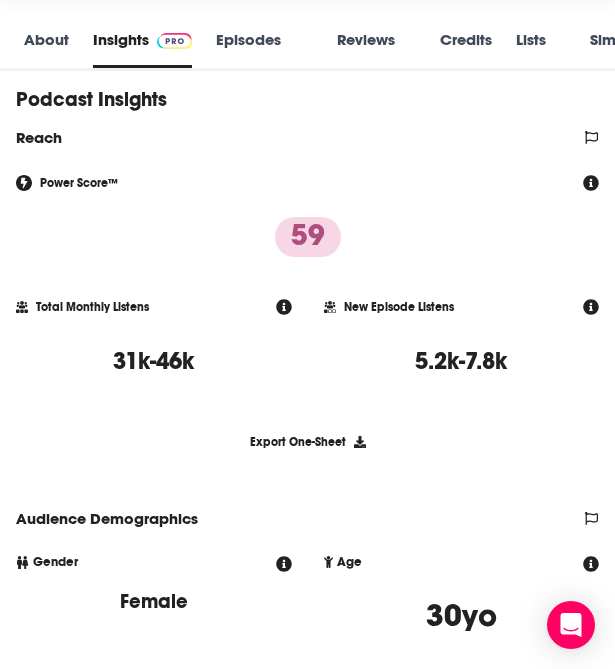 click on "About" at bounding box center [46, 49] 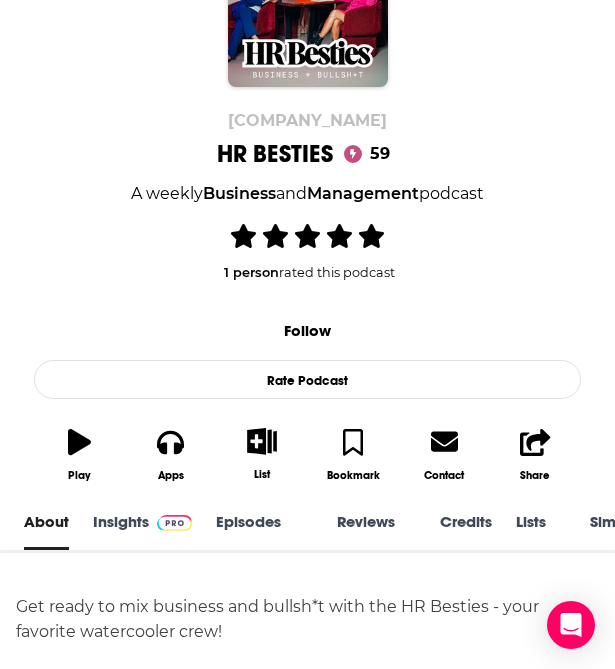 scroll, scrollTop: 438, scrollLeft: 0, axis: vertical 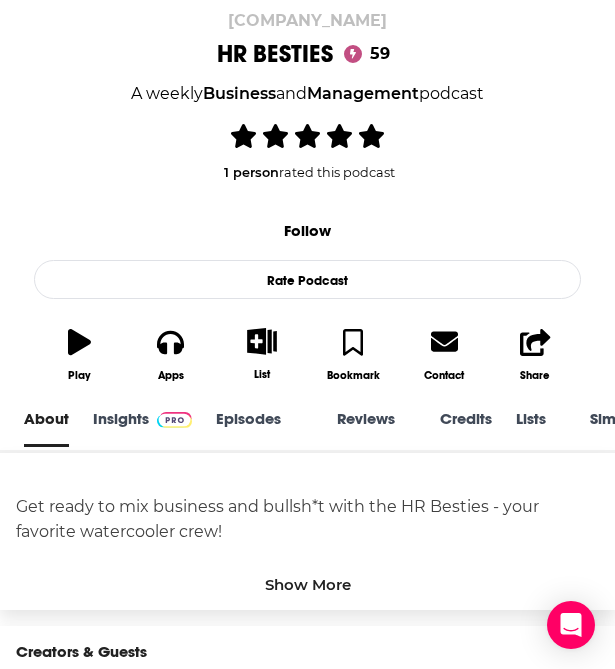 click on "Episodes 123" at bounding box center (264, 428) 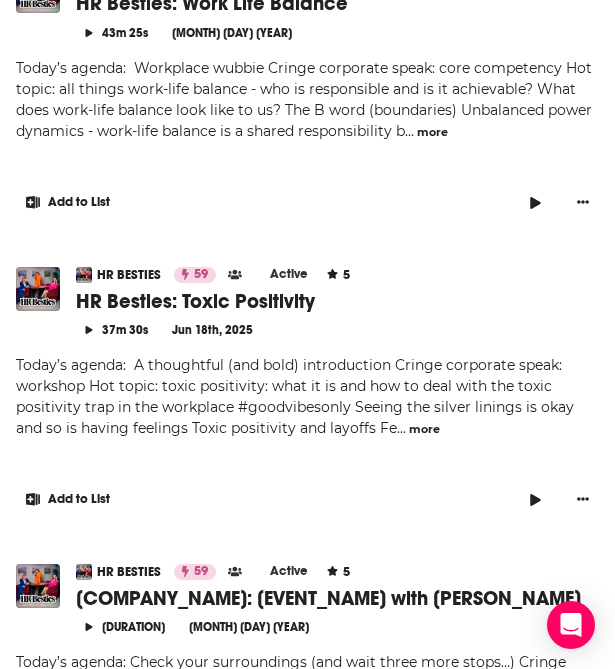 scroll, scrollTop: 0, scrollLeft: 0, axis: both 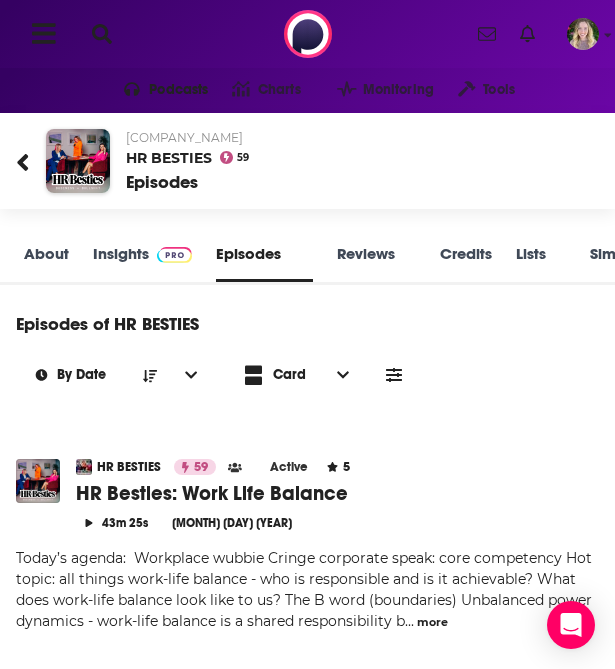 click on "About" at bounding box center [46, 263] 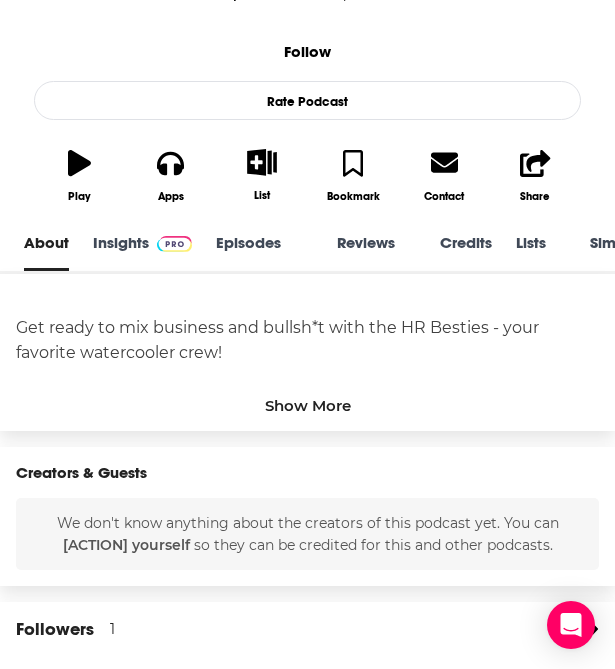 scroll, scrollTop: 614, scrollLeft: 0, axis: vertical 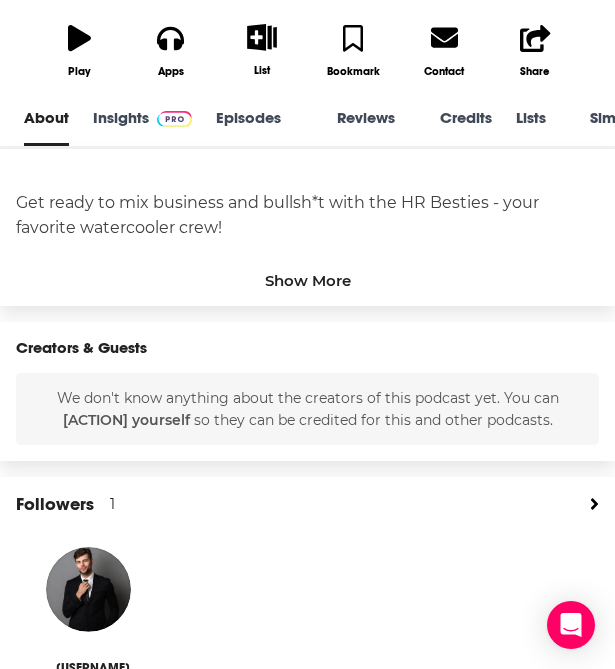 click on "Get ready to mix business and bullsh*t with the HR Besties - your favorite watercooler crew! Join [FIRST] [LAST] (@hrmanifesto), [FIRST] [LAST] (@humorous_resources and @millennial_misery), and [FIRST] [LAST] (@managermethod) for the staff meeting you actually WANT to attend. We have a full agenda to discuss every Wednesday and don’t worry, we’ll stick to your hard stop. On Fridays, you’re invited to meet up with us for Happy Hour to celebrate surviving another week of work! Visit our website at www.hrbesties.com and follow us on the socials (@hrbestiespod) for sneak peeks and behind-the-scenes fun!" at bounding box center (307, 315) 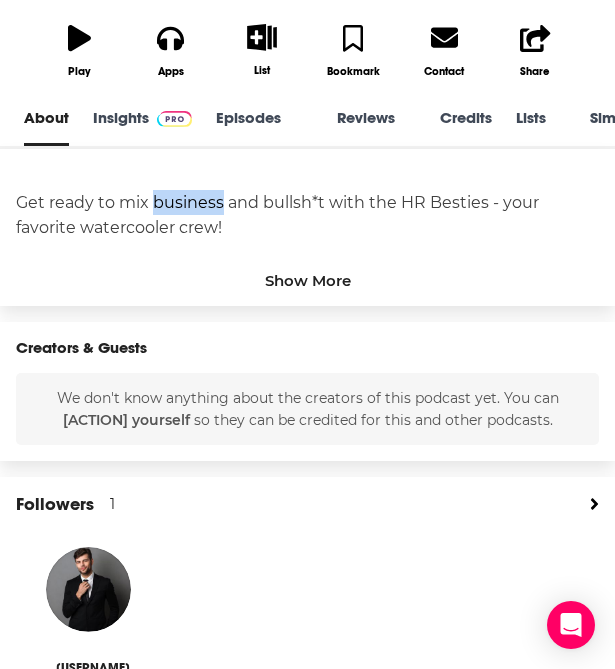 click on "Get ready to mix business and bullsh*t with the HR Besties - your favorite watercooler crew! Join [FIRST] [LAST] (@hrmanifesto), [FIRST] [LAST] (@humorous_resources and @millennial_misery), and [FIRST] [LAST] (@managermethod) for the staff meeting you actually WANT to attend. We have a full agenda to discuss every Wednesday and don’t worry, we’ll stick to your hard stop. On Fridays, you’re invited to meet up with us for Happy Hour to celebrate surviving another week of work! Visit our website at www.hrbesties.com and follow us on the socials (@hrbestiespod) for sneak peeks and behind-the-scenes fun!" at bounding box center [307, 315] 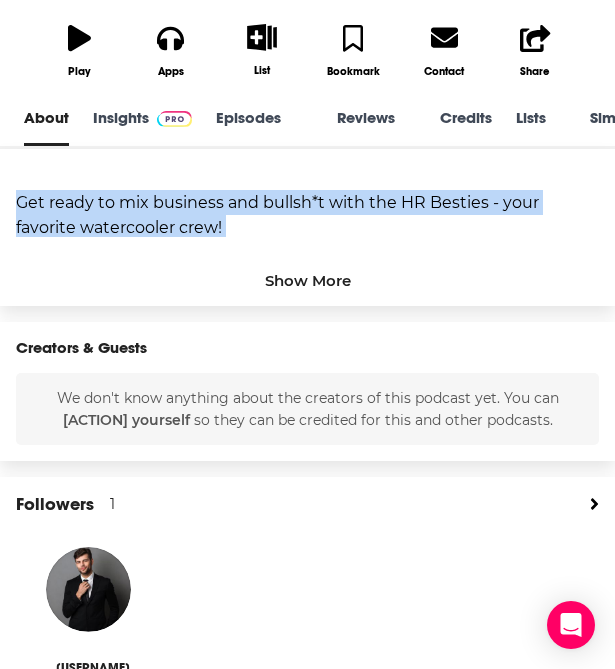 click on "Get ready to mix business and bullsh*t with the HR Besties - your favorite watercooler crew! Join [FIRST] [LAST] (@hrmanifesto), [FIRST] [LAST] (@humorous_resources and @millennial_misery), and [FIRST] [LAST] (@managermethod) for the staff meeting you actually WANT to attend. We have a full agenda to discuss every Wednesday and don’t worry, we’ll stick to your hard stop. On Fridays, you’re invited to meet up with us for Happy Hour to celebrate surviving another week of work! Visit our website at www.hrbesties.com and follow us on the socials (@hrbestiespod) for sneak peeks and behind-the-scenes fun!" at bounding box center [307, 315] 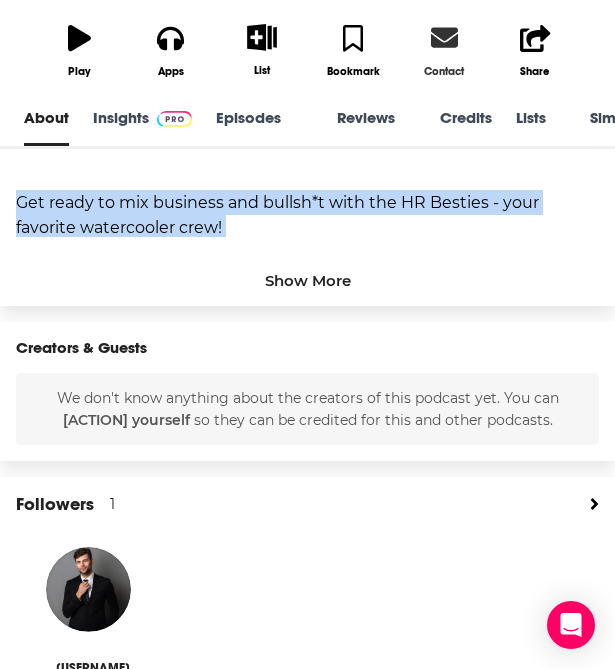 click on "Contact" at bounding box center [444, 50] 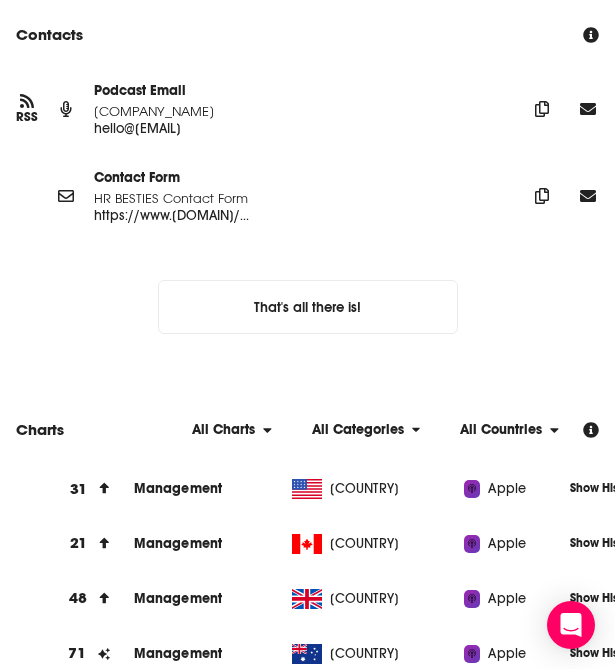 scroll, scrollTop: 2354, scrollLeft: 0, axis: vertical 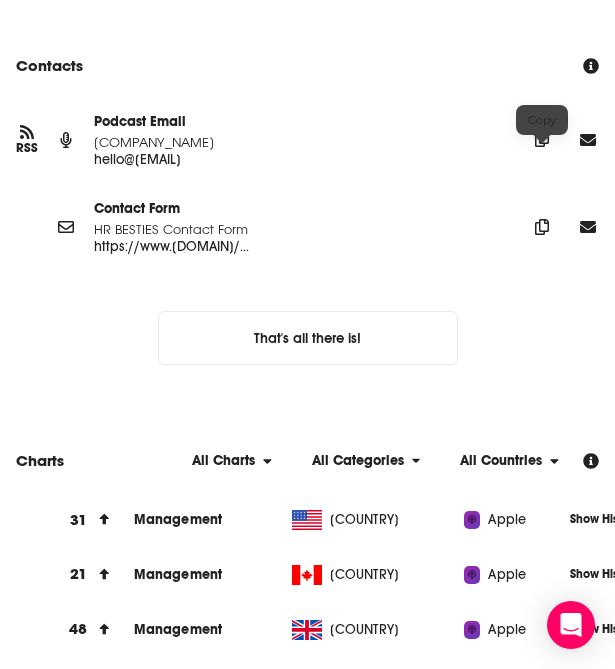 click at bounding box center [542, 139] 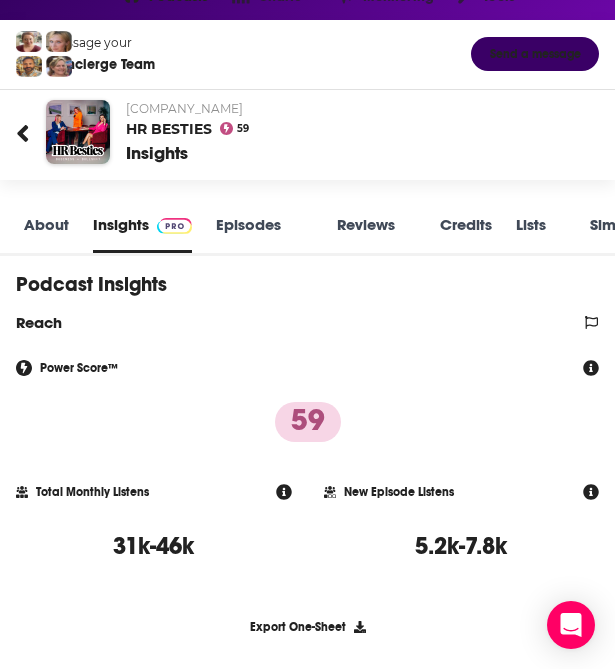 scroll, scrollTop: 0, scrollLeft: 0, axis: both 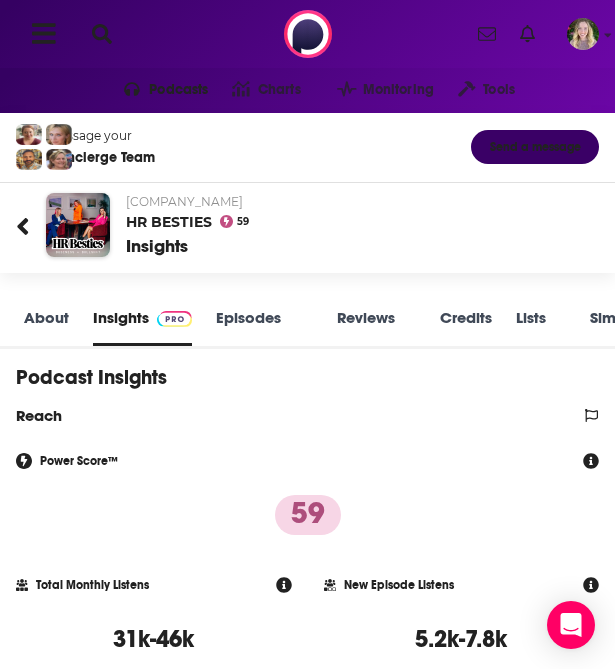 click at bounding box center [102, 34] 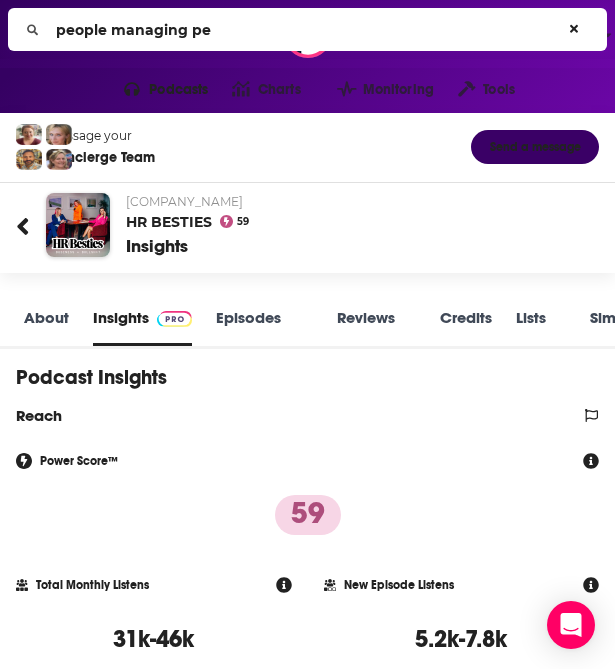 type on "people managing peo" 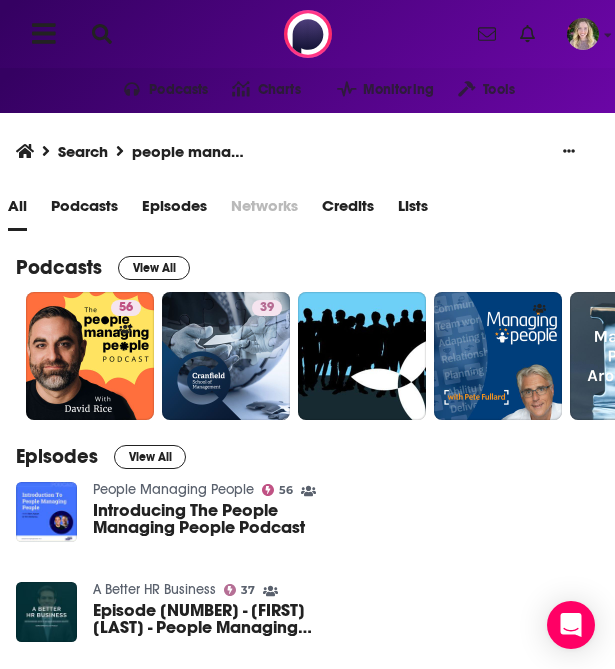 click on "Podcasts Charts Monitoring Tools For Business For Podcasters More" at bounding box center (307, 34) 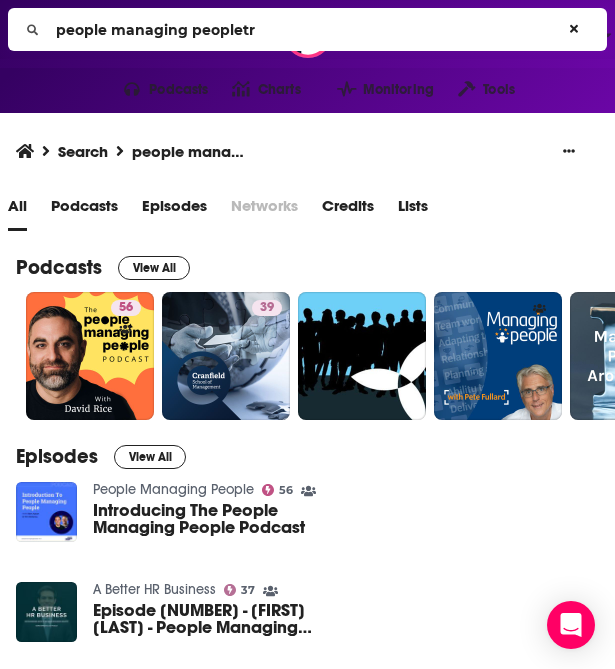 click on "people managing peopletr" at bounding box center (300, 30) 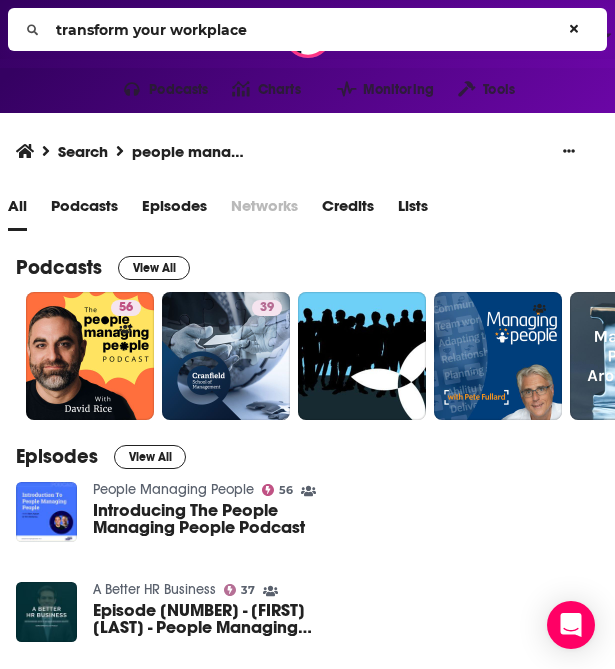 type on "transform your workplace" 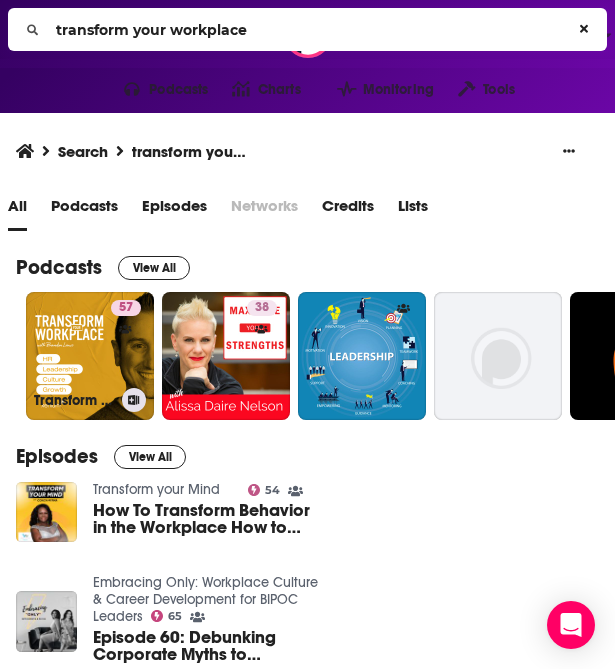 click on "57 Transform Your Workplace" at bounding box center [90, 356] 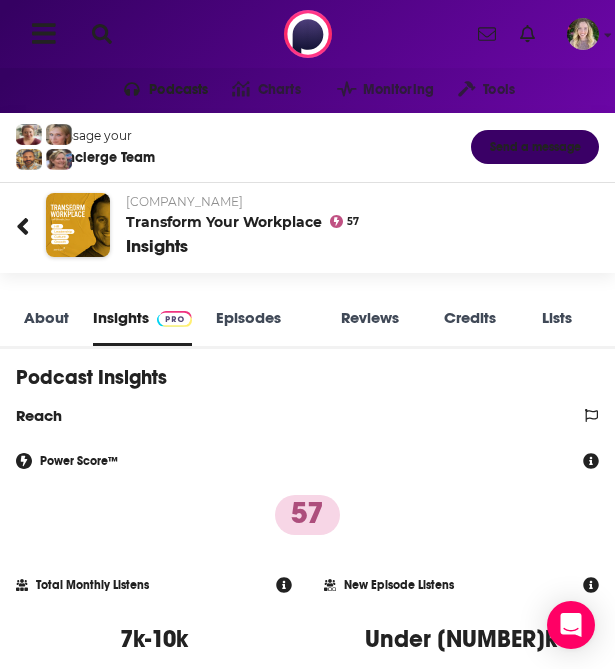 click on "Episodes 548" at bounding box center (266, 327) 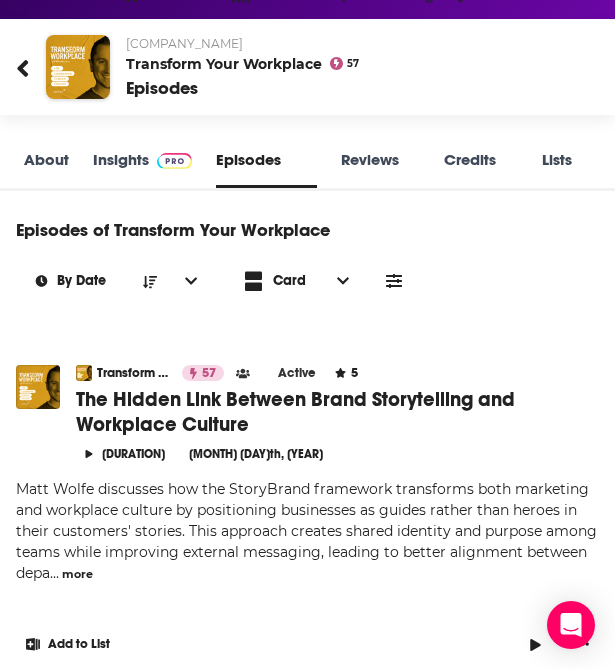 scroll, scrollTop: 202, scrollLeft: 0, axis: vertical 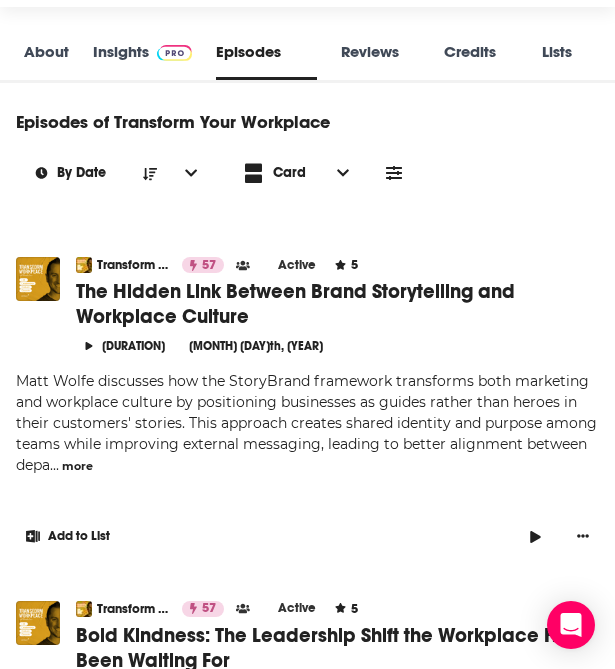 click on "Matt Wolfe discusses how the StoryBrand framework transforms both marketing and workplace culture by positioning businesses as guides rather than heroes in their customers' stories. This approach creates shared identity and purpose among teams while improving external messaging, leading to better alignment between depa" at bounding box center [306, 423] 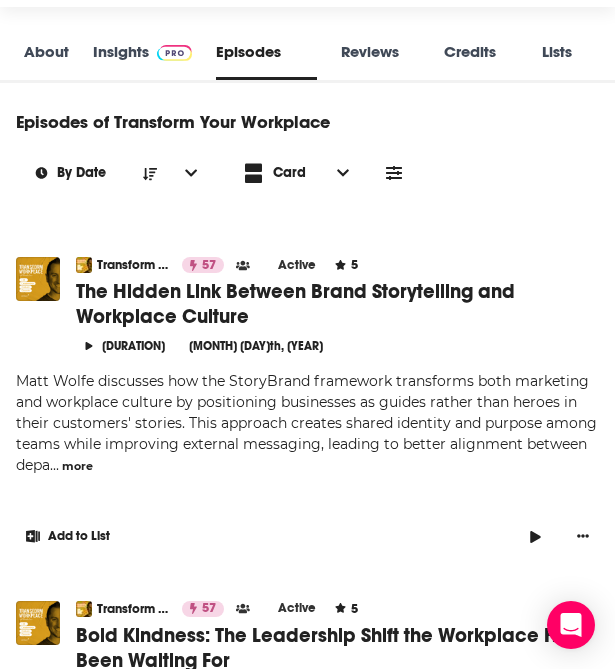 click on "About" at bounding box center (46, 61) 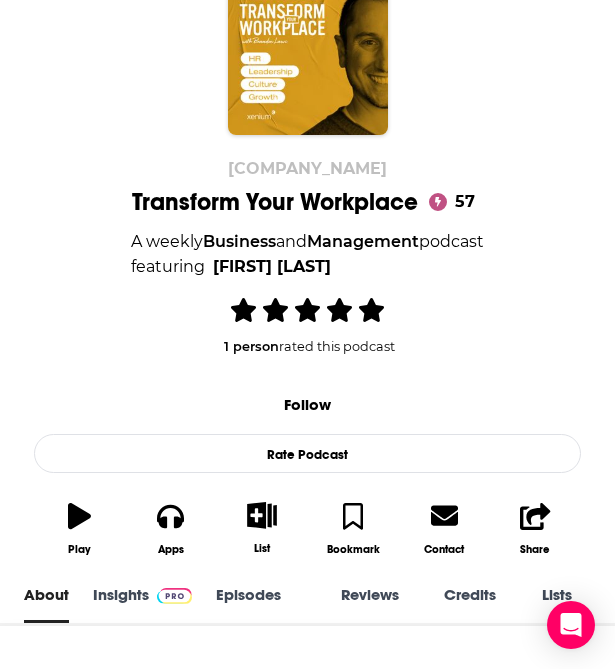 scroll, scrollTop: 279, scrollLeft: 0, axis: vertical 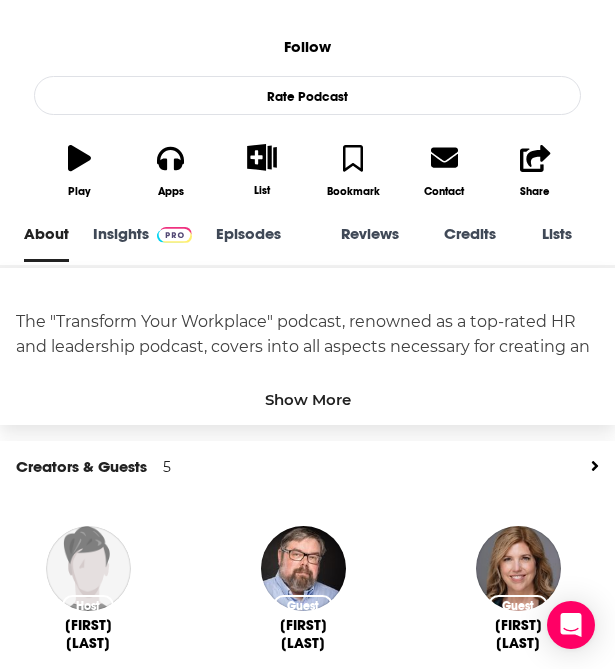 click on "Show More" at bounding box center (307, 394) 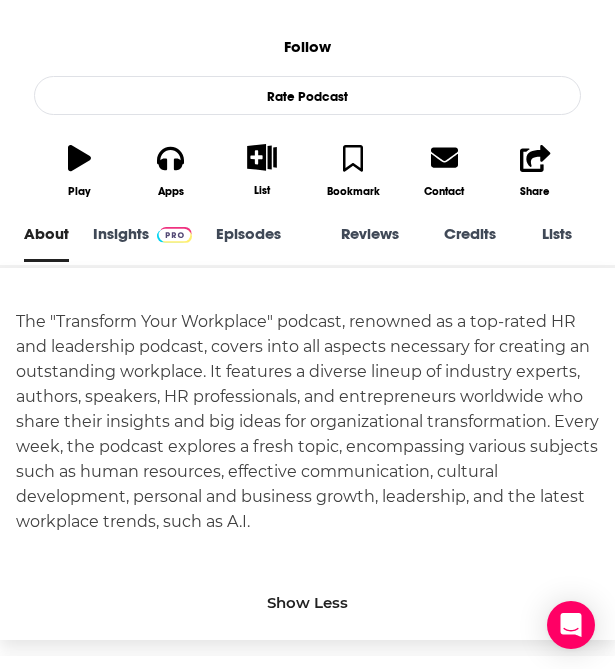 click on "The "Transform Your Workplace" podcast, renowned as a top-rated HR and leadership podcast, covers into all aspects necessary for creating an outstanding workplace. It features a diverse lineup of industry experts, authors, speakers, HR professionals, and entrepreneurs worldwide who share their insights and big ideas for organizational transformation. Every week, the podcast explores a fresh topic, encompassing various subjects such as human resources, effective communication, cultural development, personal and business growth, leadership, and the latest workplace trends, such as A.I." at bounding box center [307, 421] 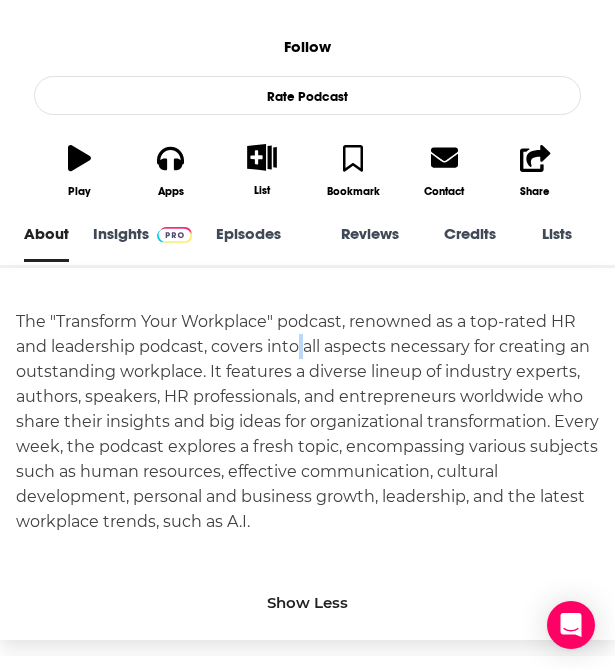 click on "The "Transform Your Workplace" podcast, renowned as a top-rated HR and leadership podcast, covers into all aspects necessary for creating an outstanding workplace. It features a diverse lineup of industry experts, authors, speakers, HR professionals, and entrepreneurs worldwide who share their insights and big ideas for organizational transformation. Every week, the podcast explores a fresh topic, encompassing various subjects such as human resources, effective communication, cultural development, personal and business growth, leadership, and the latest workplace trends, such as A.I." at bounding box center (307, 421) 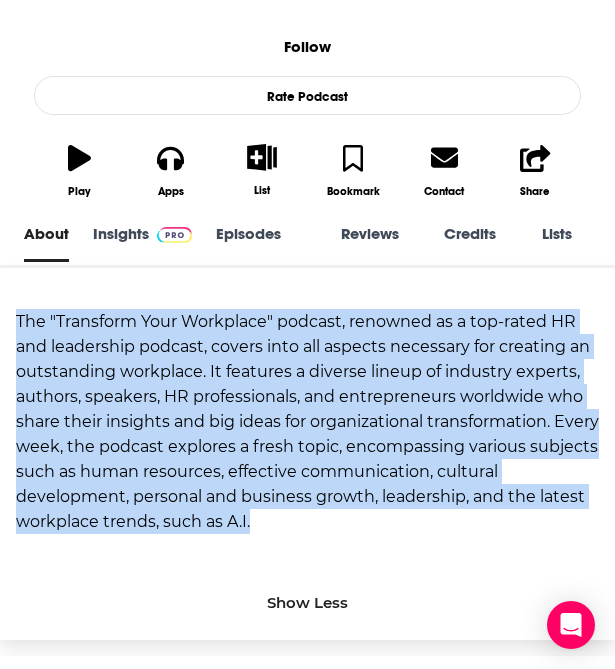 click on "The "Transform Your Workplace" podcast, renowned as a top-rated HR and leadership podcast, covers into all aspects necessary for creating an outstanding workplace. It features a diverse lineup of industry experts, authors, speakers, HR professionals, and entrepreneurs worldwide who share their insights and big ideas for organizational transformation. Every week, the podcast explores a fresh topic, encompassing various subjects such as human resources, effective communication, cultural development, personal and business growth, leadership, and the latest workplace trends, such as A.I." at bounding box center [307, 421] 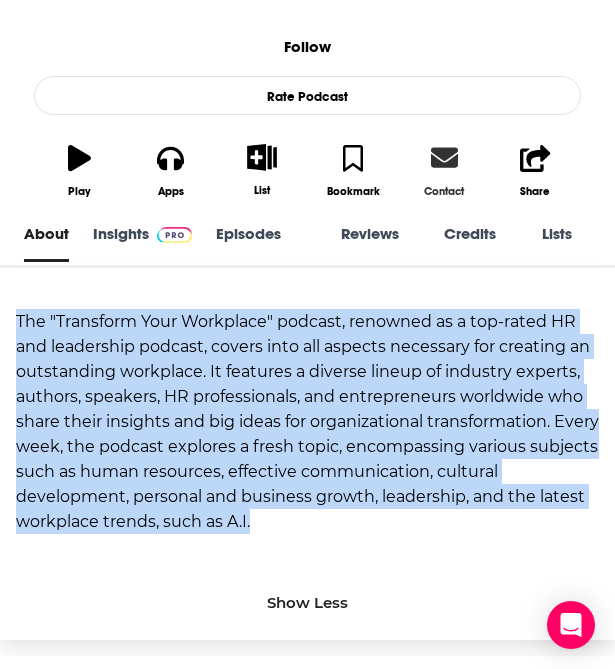 click on "Contact" at bounding box center [444, 170] 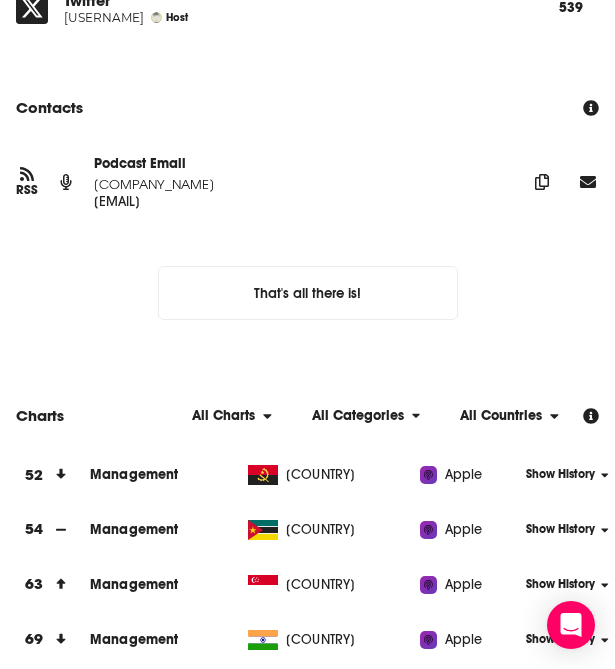 scroll, scrollTop: 2274, scrollLeft: 0, axis: vertical 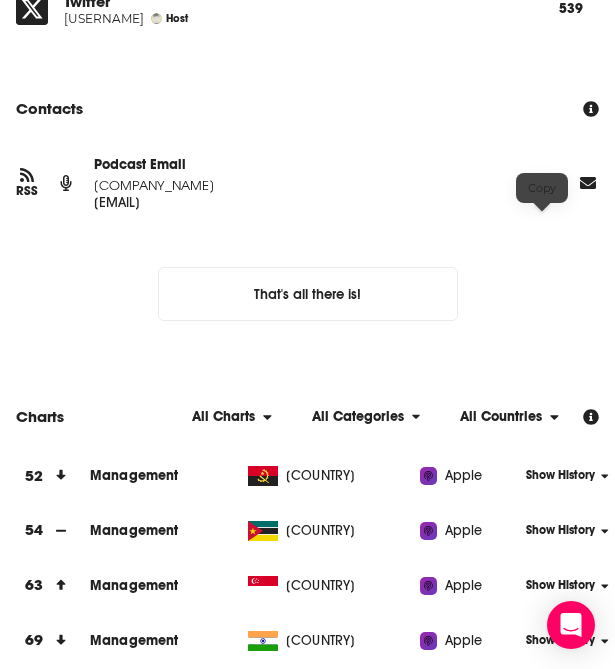 click at bounding box center [542, 182] 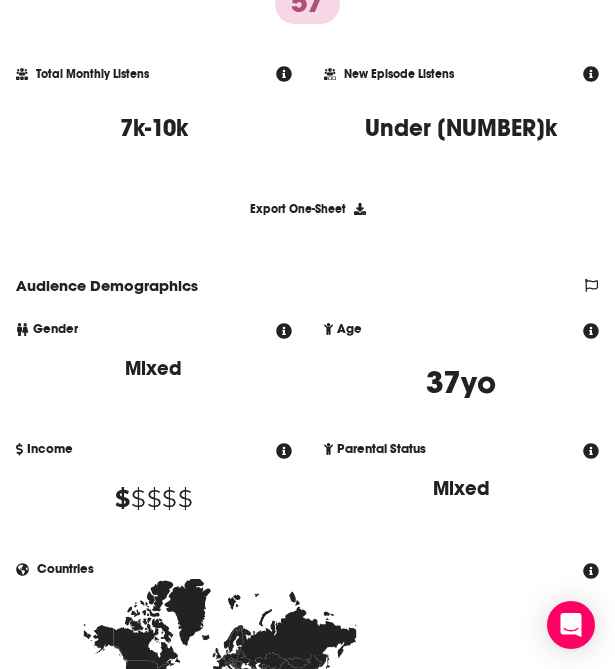 scroll, scrollTop: 0, scrollLeft: 0, axis: both 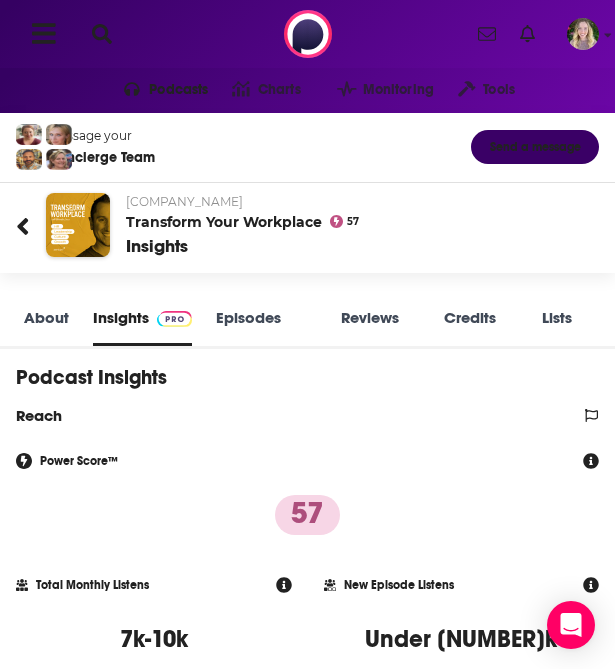 click on "Podcasts Charts Monitoring Tools For Business For Podcasters More" at bounding box center (307, 34) 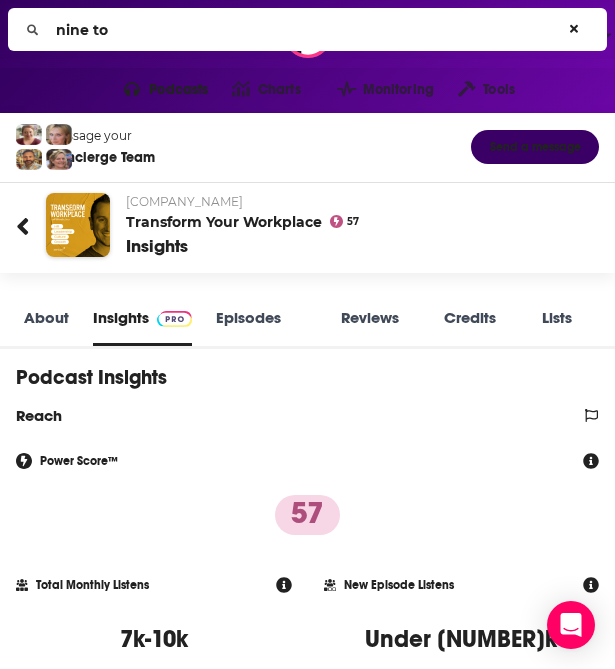 type on "nine to t" 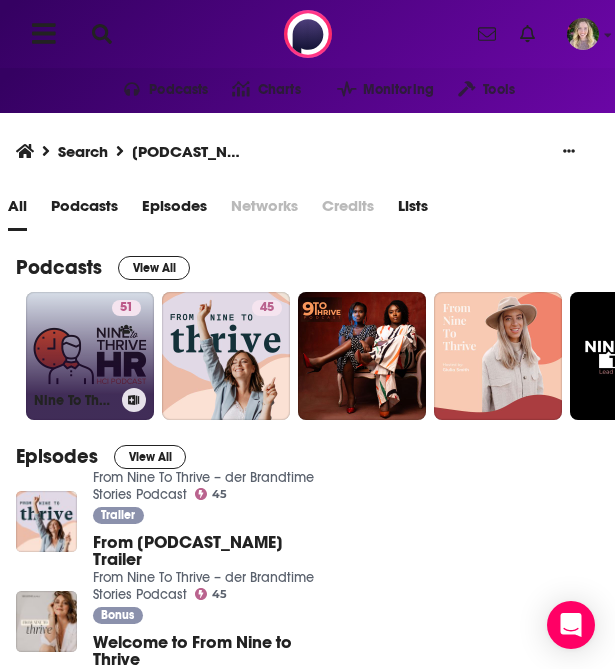 click on "[NUMBER] Nine To Thrive HR" at bounding box center [90, 356] 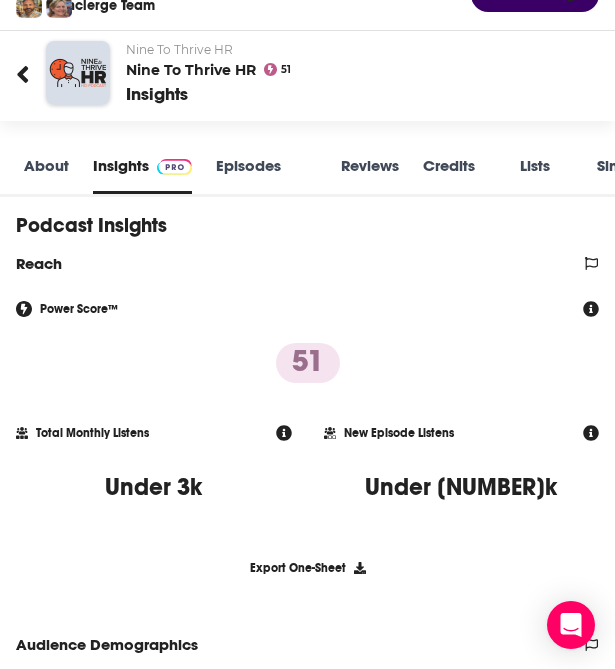scroll, scrollTop: 311, scrollLeft: 0, axis: vertical 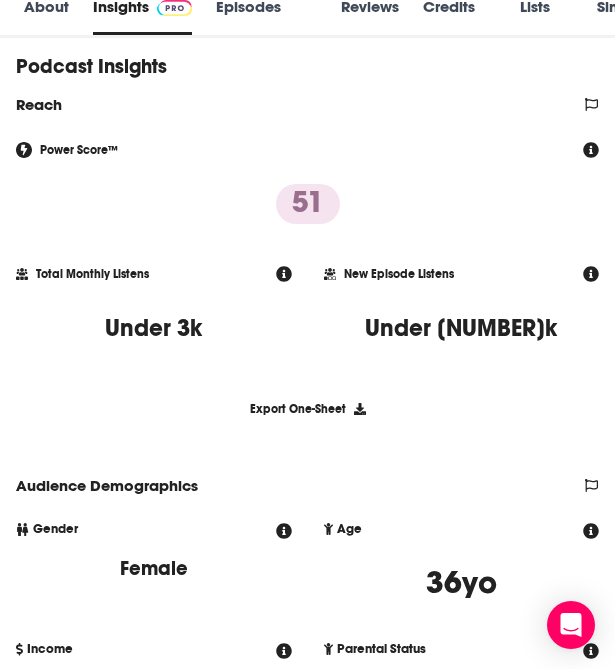 click on "About" at bounding box center (46, 16) 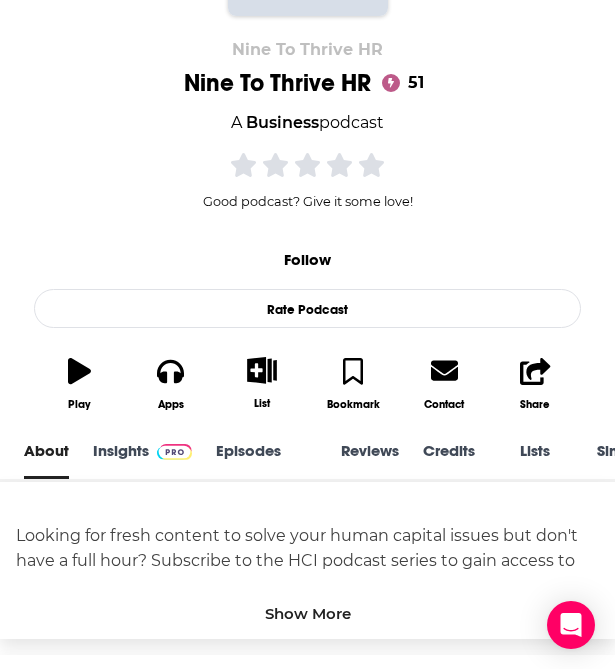 scroll, scrollTop: 292, scrollLeft: 0, axis: vertical 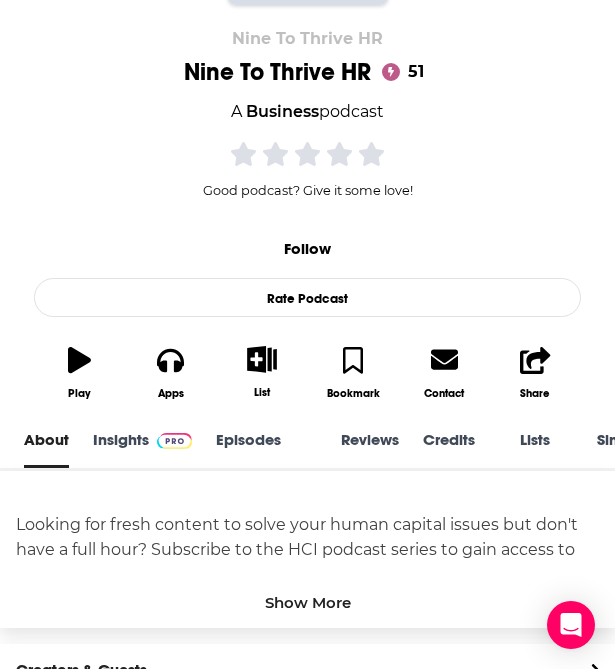 click on "Episodes 240" at bounding box center [266, 449] 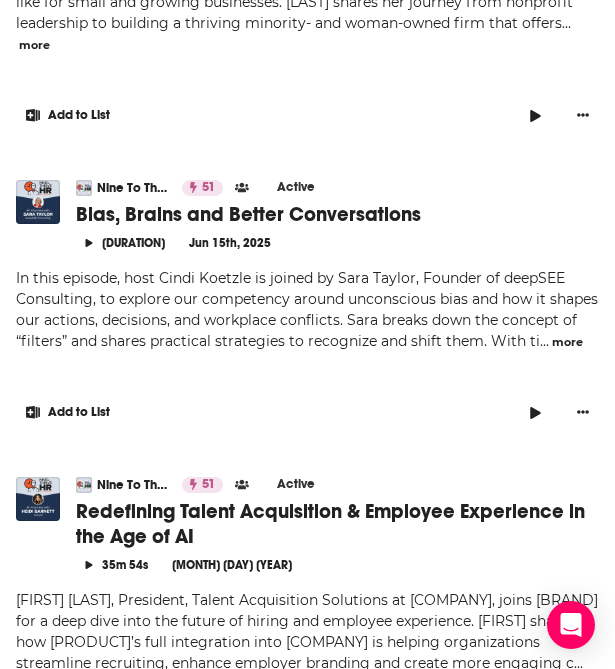 scroll, scrollTop: 0, scrollLeft: 0, axis: both 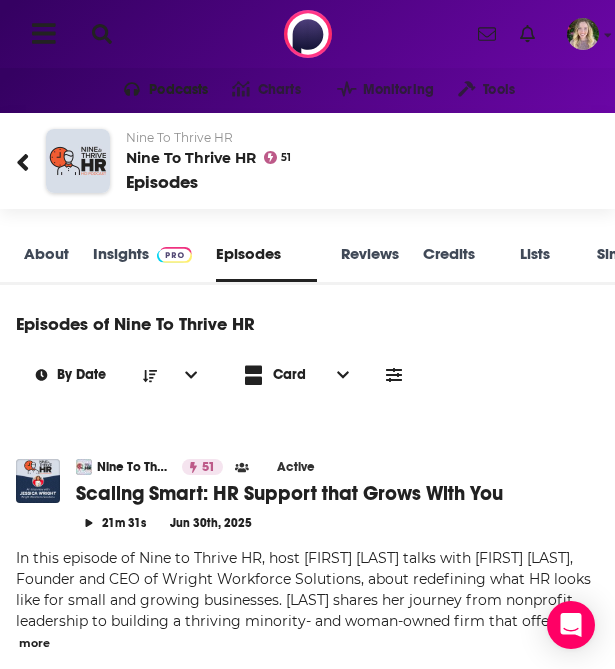 click on "About" at bounding box center [46, 263] 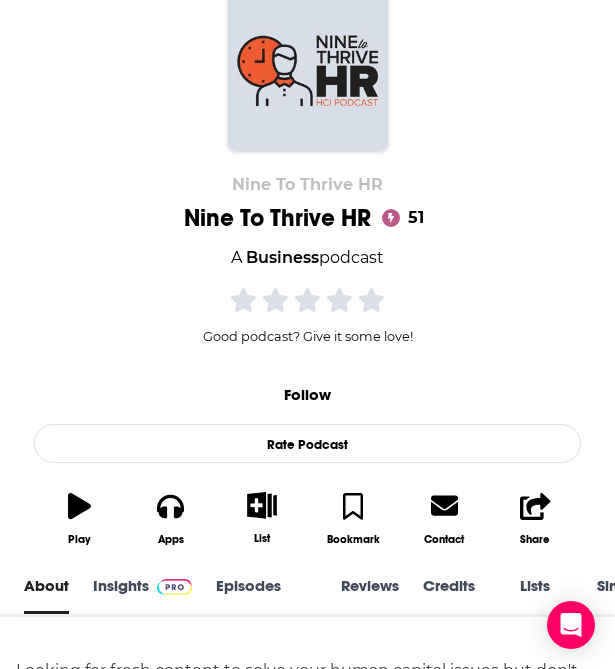 scroll, scrollTop: 289, scrollLeft: 0, axis: vertical 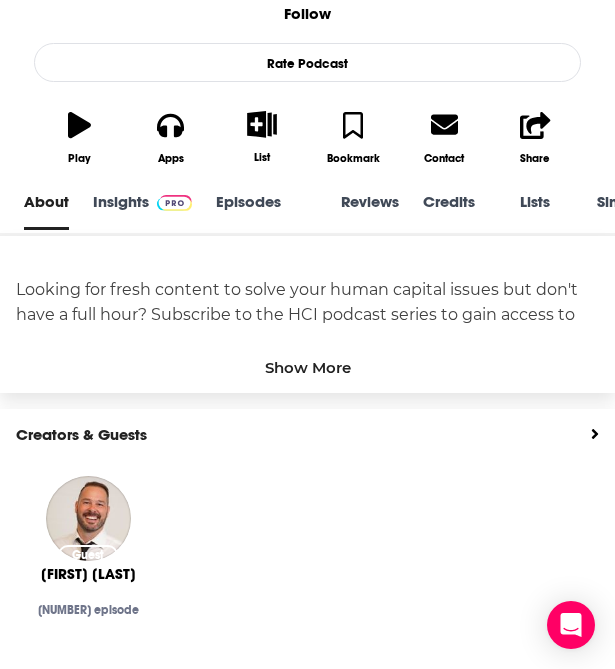 click on "Show More" at bounding box center (308, 367) 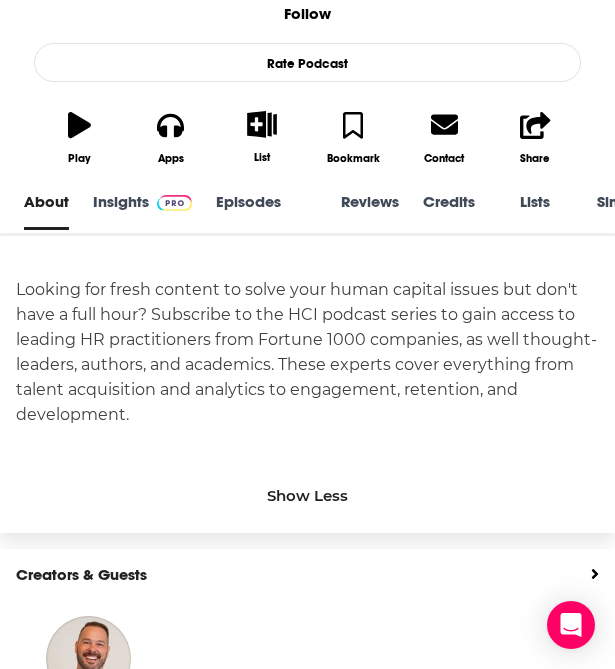 click on "Looking for fresh content to solve your human capital issues but don't have a full hour? Subscribe to the HCI podcast series to gain access to leading HR practitioners from Fortune 1000 companies, as well thought-leaders, authors, and academics. These experts cover everything from talent acquisition and analytics to engagement, retention, and development." at bounding box center [307, 352] 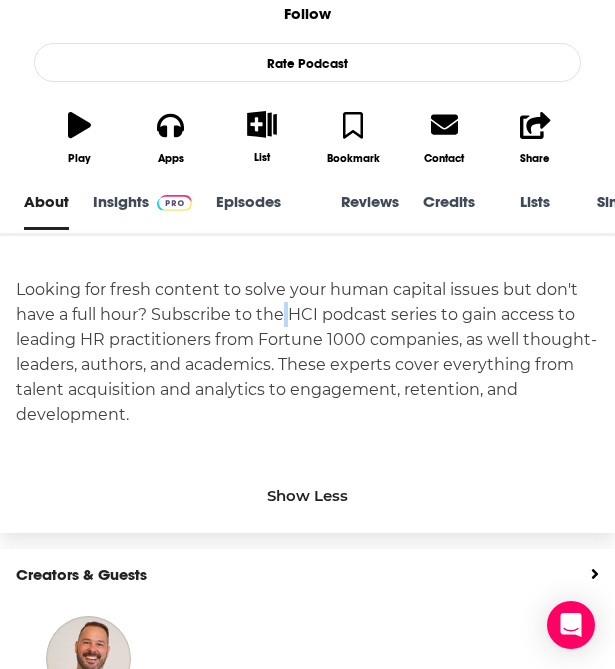 click on "Looking for fresh content to solve your human capital issues but don't have a full hour? Subscribe to the HCI podcast series to gain access to leading HR practitioners from Fortune 1000 companies, as well thought-leaders, authors, and academics. These experts cover everything from talent acquisition and analytics to engagement, retention, and development." at bounding box center (307, 352) 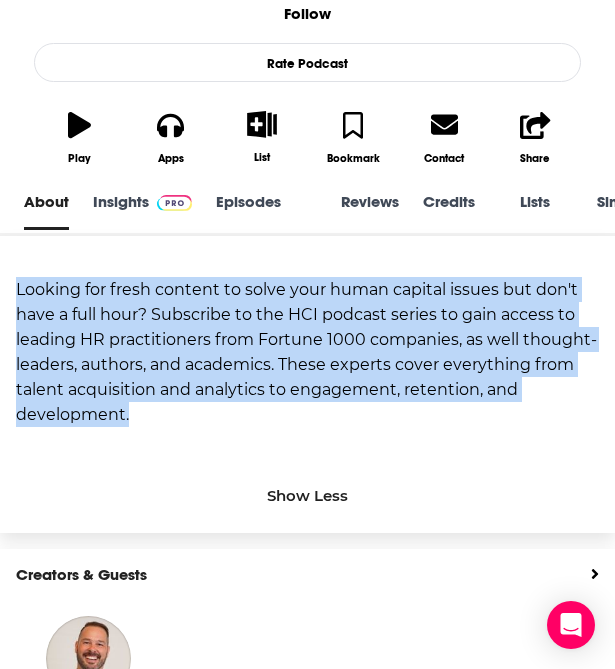 click on "Looking for fresh content to solve your human capital issues but don't have a full hour? Subscribe to the HCI podcast series to gain access to leading HR practitioners from Fortune 1000 companies, as well thought-leaders, authors, and academics. These experts cover everything from talent acquisition and analytics to engagement, retention, and development." at bounding box center [307, 352] 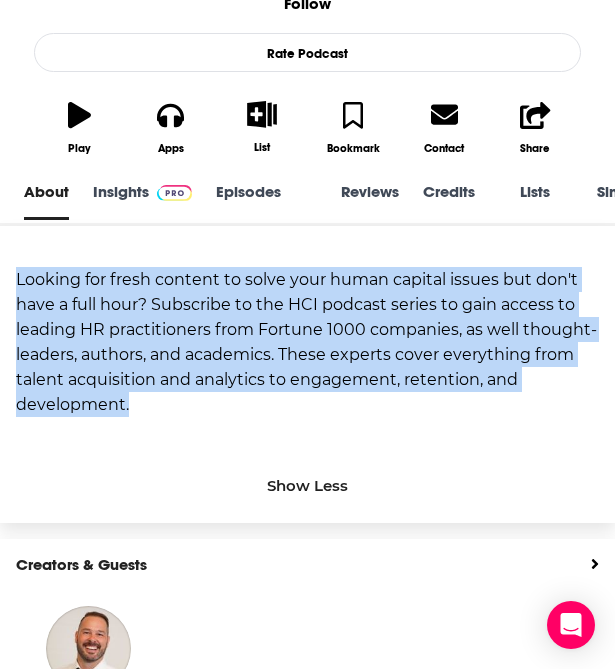 scroll, scrollTop: 538, scrollLeft: 0, axis: vertical 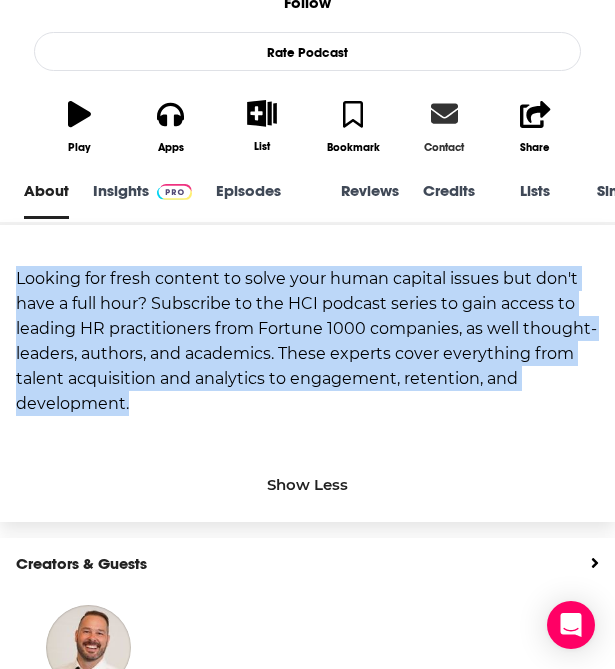 click on "Contact" at bounding box center [444, 126] 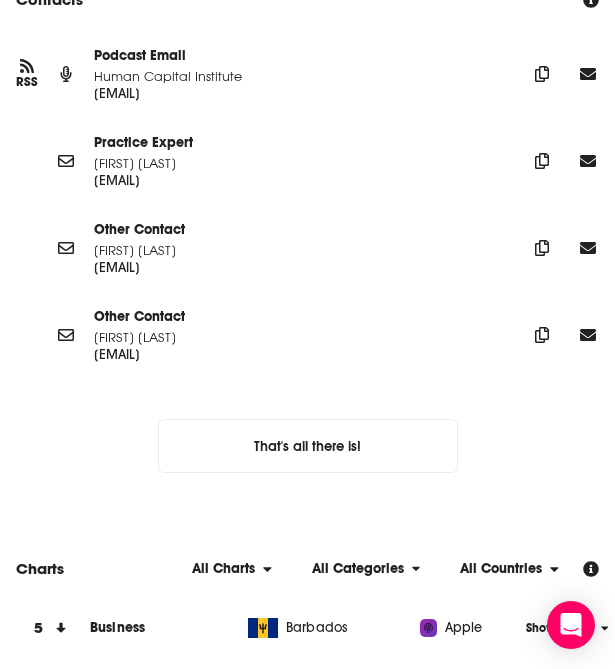 scroll, scrollTop: 2304, scrollLeft: 0, axis: vertical 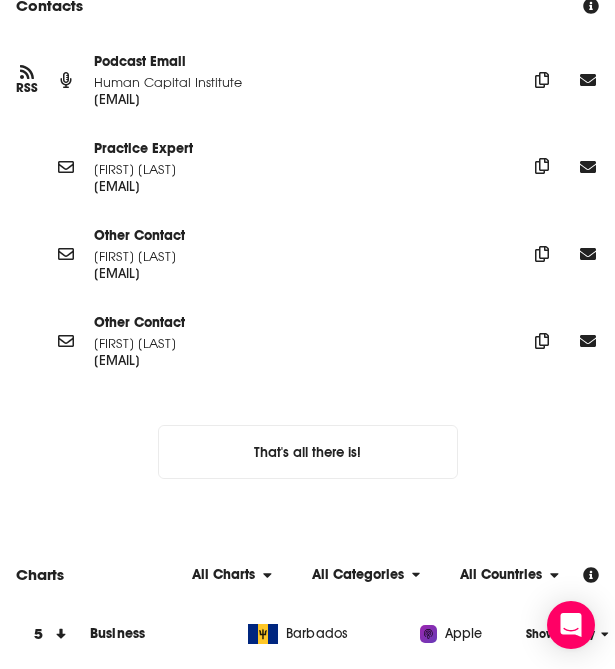 click at bounding box center (542, 80) 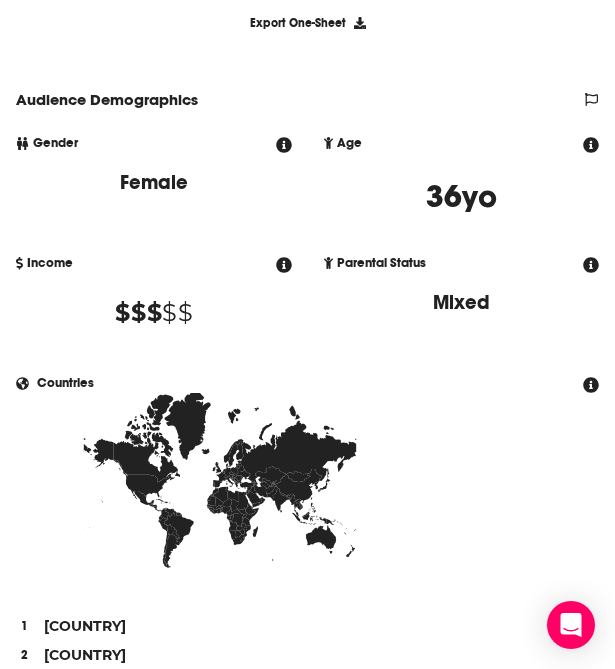 scroll, scrollTop: 0, scrollLeft: 0, axis: both 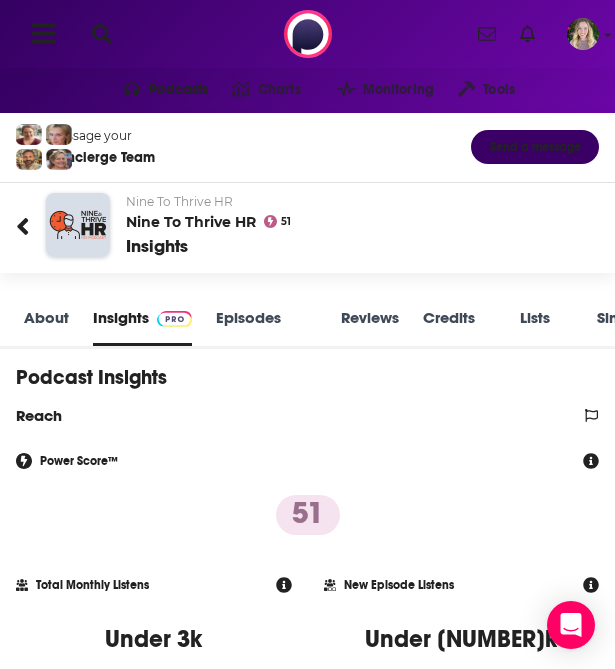 click at bounding box center [102, 34] 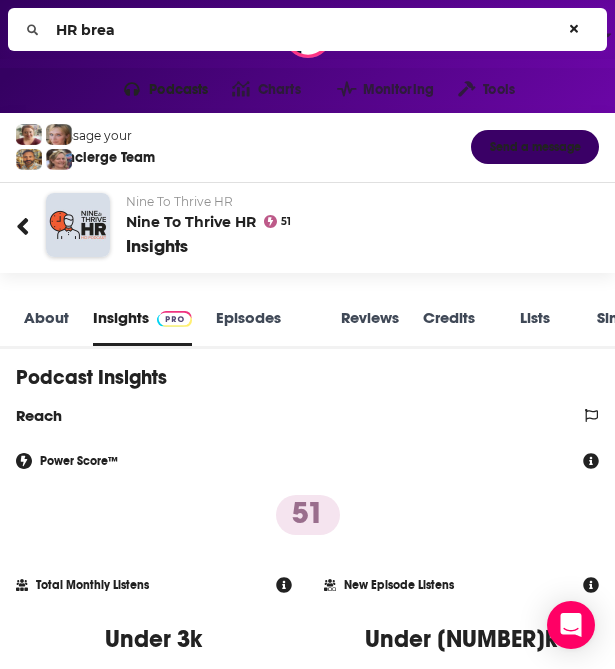 type on "HR break" 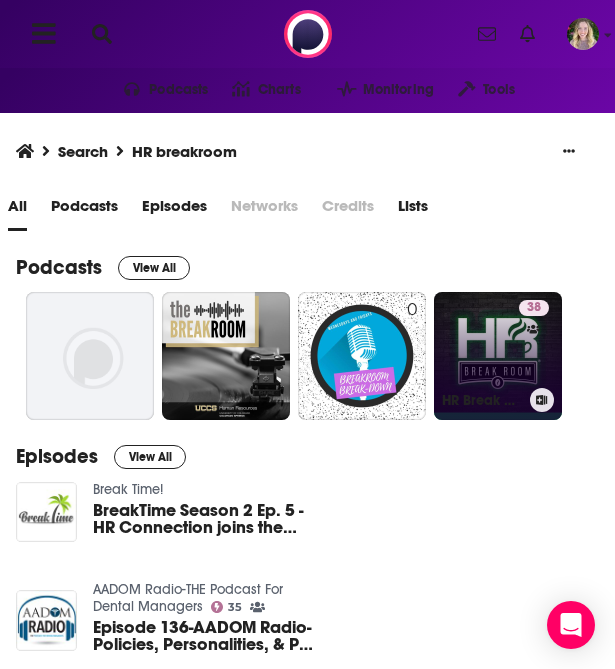 click on "[NUMBER] HR Break Room" at bounding box center [498, 356] 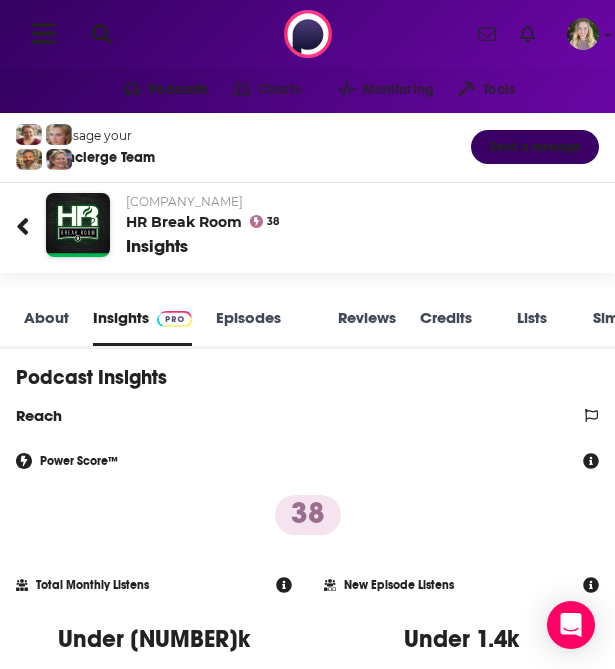 click on "Episodes 158" at bounding box center (265, 327) 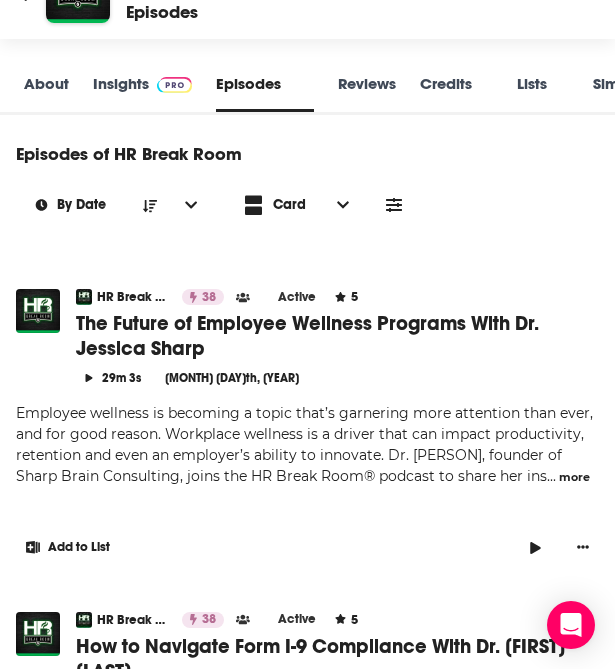 scroll, scrollTop: 162, scrollLeft: 0, axis: vertical 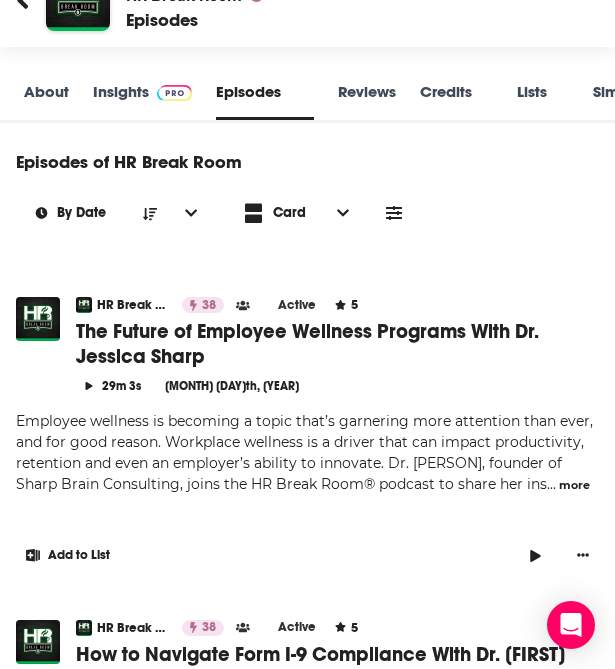 click on "About" at bounding box center [46, 101] 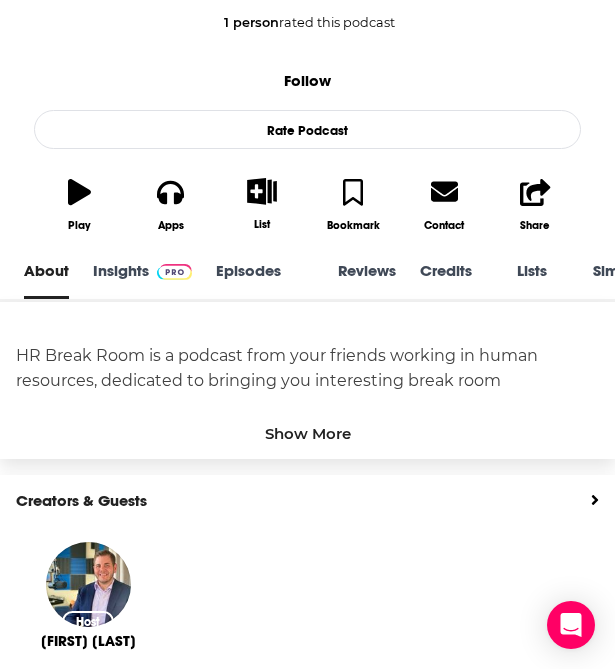 scroll, scrollTop: 504, scrollLeft: 0, axis: vertical 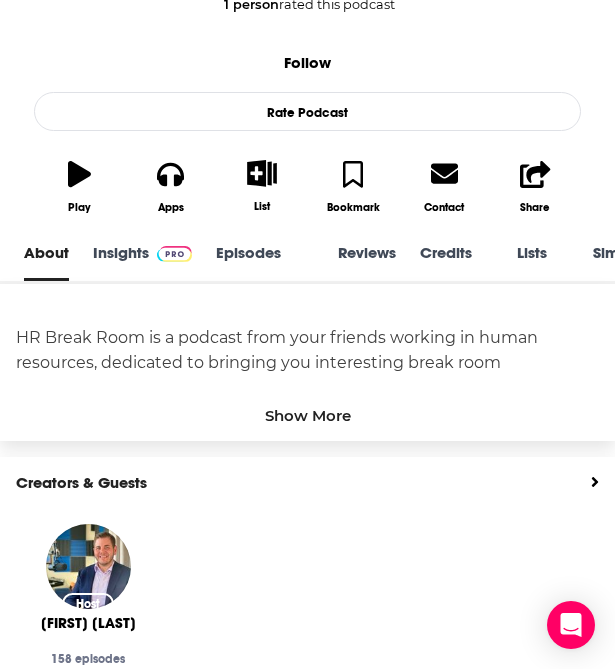 click on "Show More" at bounding box center [307, 410] 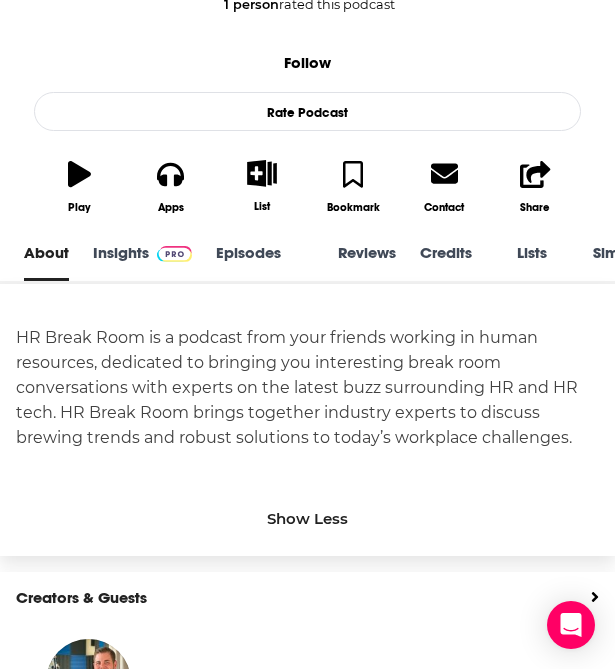 click on "HR Break Room is a podcast from your friends working in human resources, dedicated to bringing you interesting break room conversations with experts on the latest buzz surrounding HR and HR tech. HR Break Room brings together industry experts to discuss brewing trends and robust solutions to today’s workplace challenges." at bounding box center (307, 387) 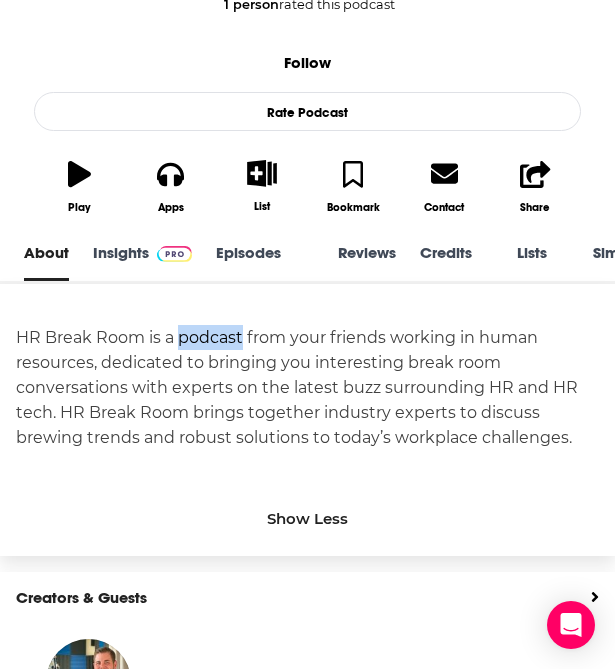 click on "HR Break Room is a podcast from your friends working in human resources, dedicated to bringing you interesting break room conversations with experts on the latest buzz surrounding HR and HR tech. HR Break Room brings together industry experts to discuss brewing trends and robust solutions to today’s workplace challenges." at bounding box center [307, 387] 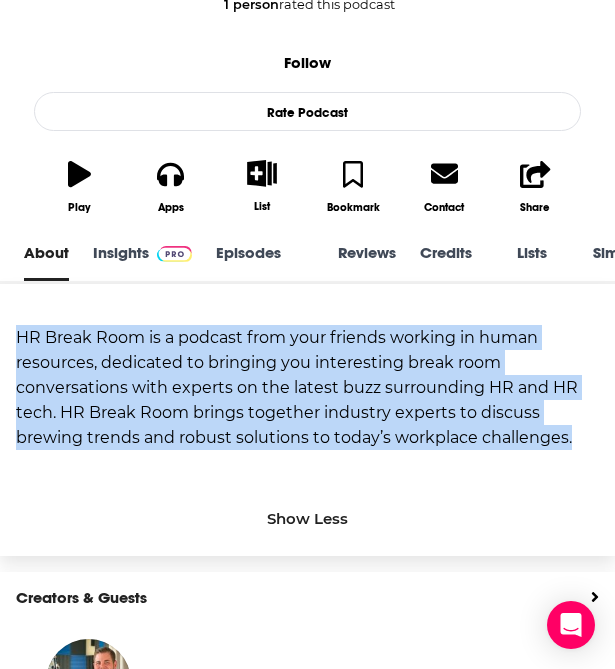 click on "HR Break Room is a podcast from your friends working in human resources, dedicated to bringing you interesting break room conversations with experts on the latest buzz surrounding HR and HR tech. HR Break Room brings together industry experts to discuss brewing trends and robust solutions to today’s workplace challenges." at bounding box center (307, 387) 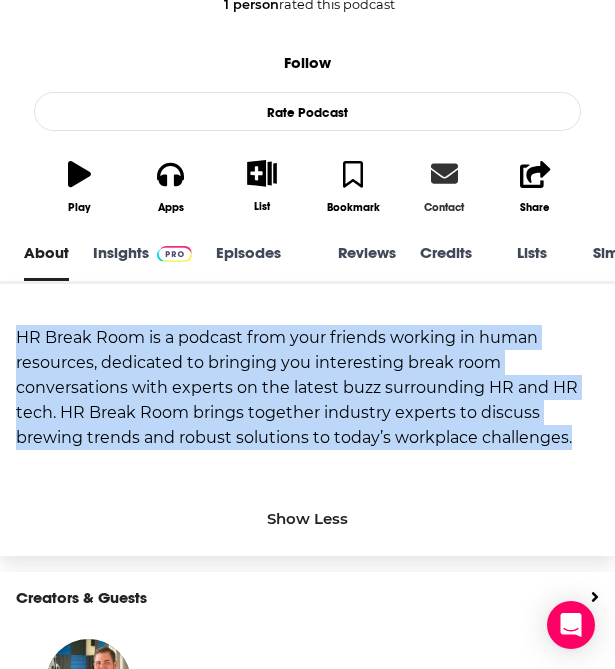 click on "Contact" at bounding box center [444, 186] 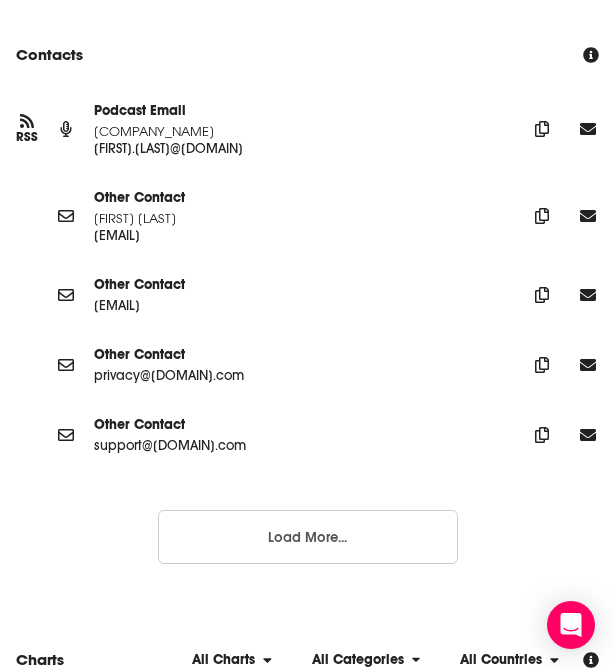 scroll, scrollTop: 2304, scrollLeft: 0, axis: vertical 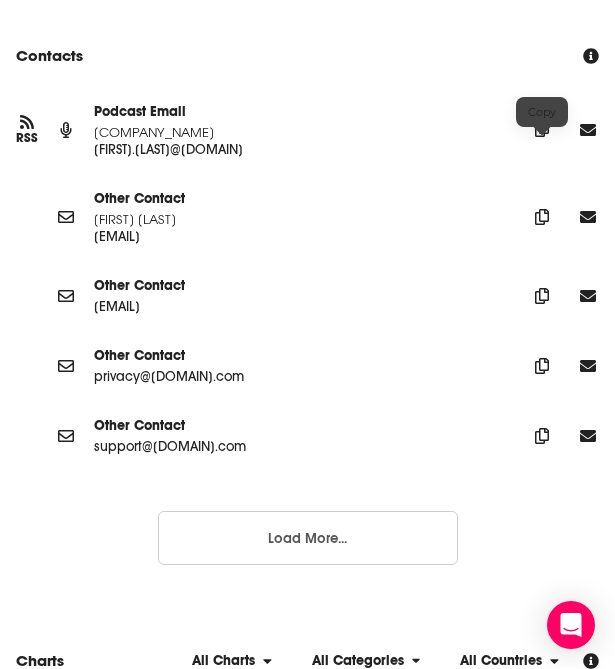 click at bounding box center (542, 129) 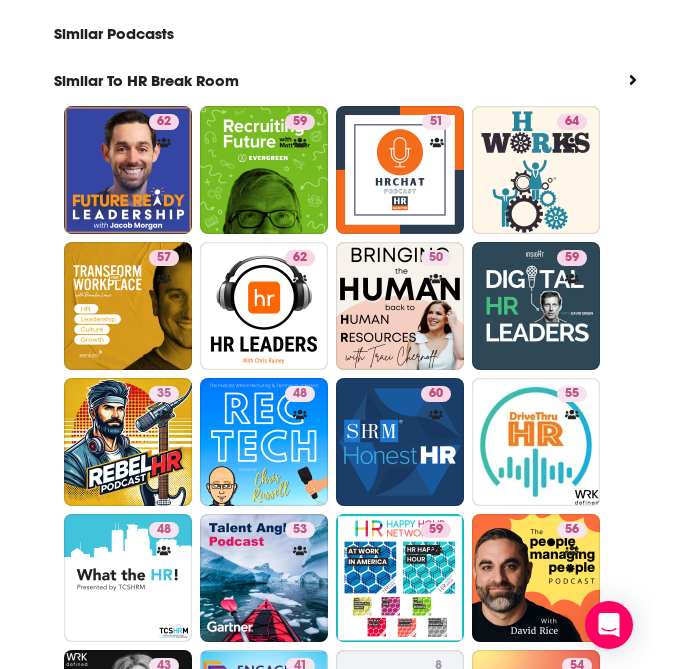 scroll, scrollTop: 3997, scrollLeft: 0, axis: vertical 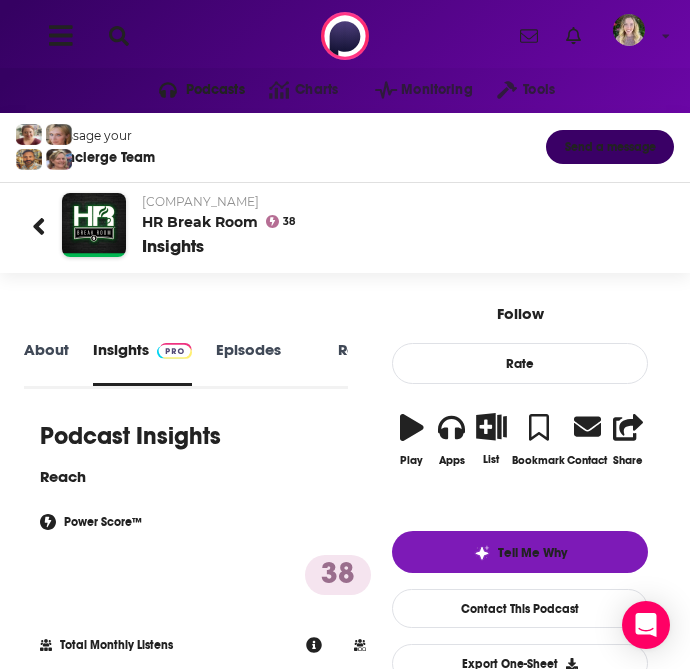 click at bounding box center [119, 36] 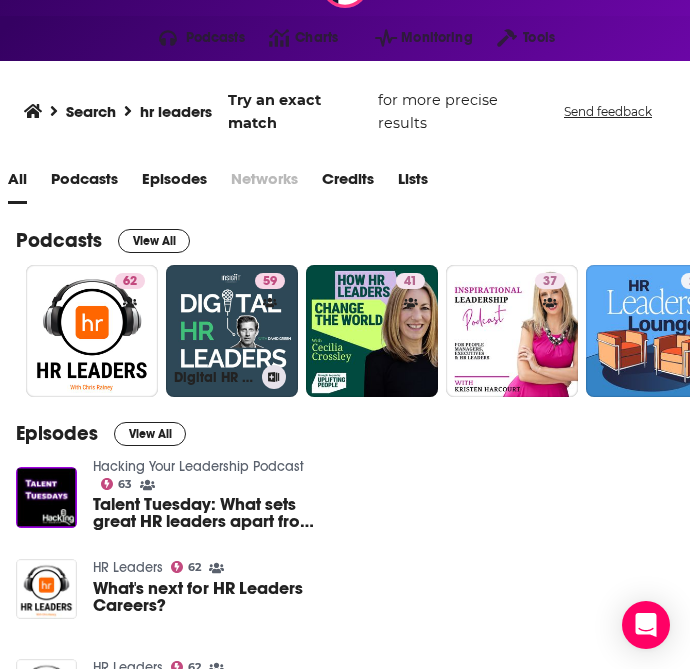 scroll, scrollTop: 53, scrollLeft: 0, axis: vertical 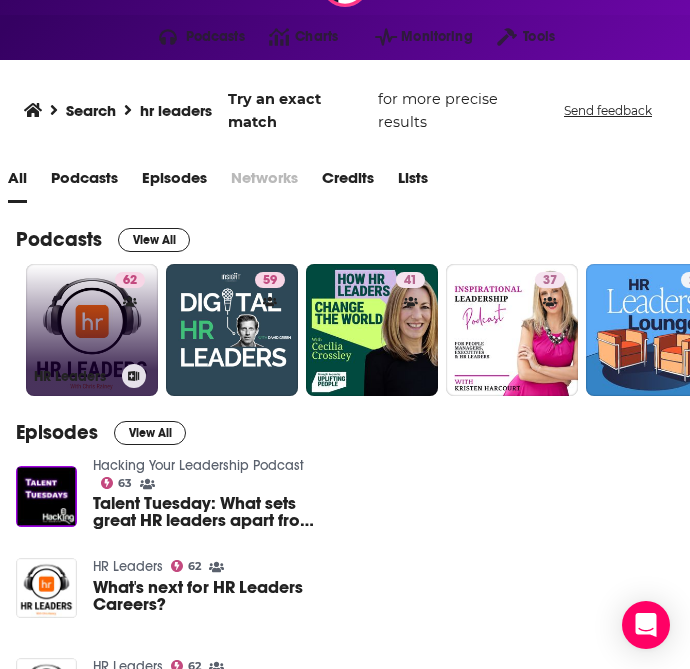 click on "62" at bounding box center (132, 318) 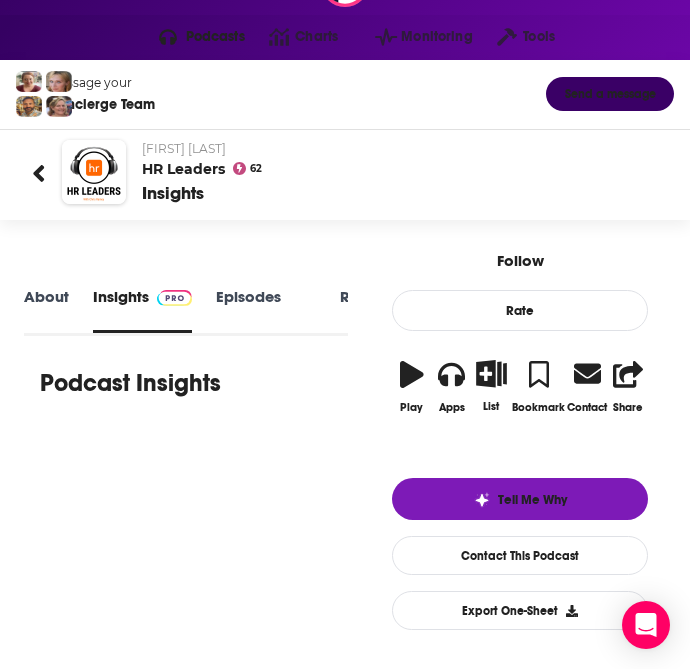 scroll, scrollTop: 0, scrollLeft: 0, axis: both 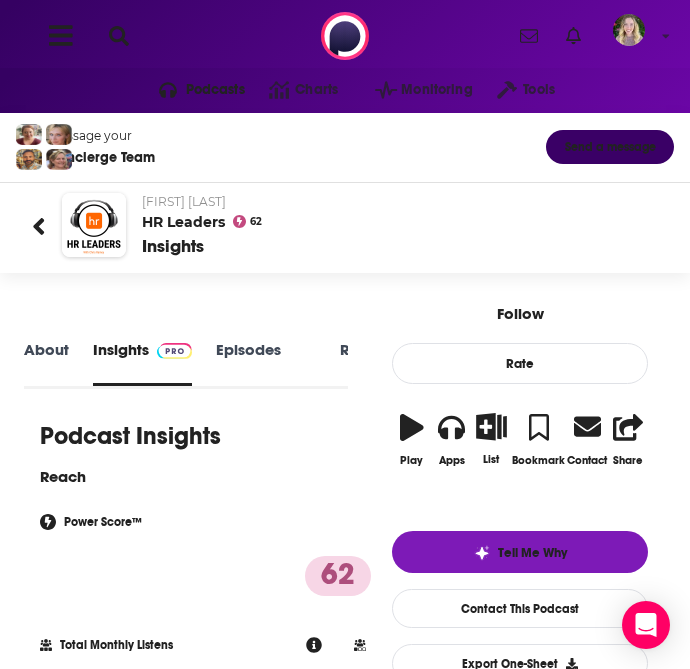click on "About" at bounding box center [46, 362] 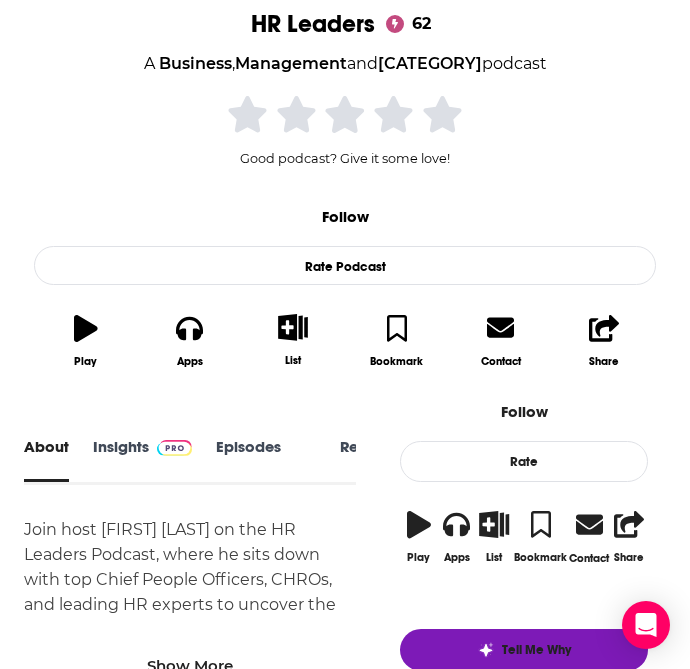 scroll, scrollTop: 676, scrollLeft: 0, axis: vertical 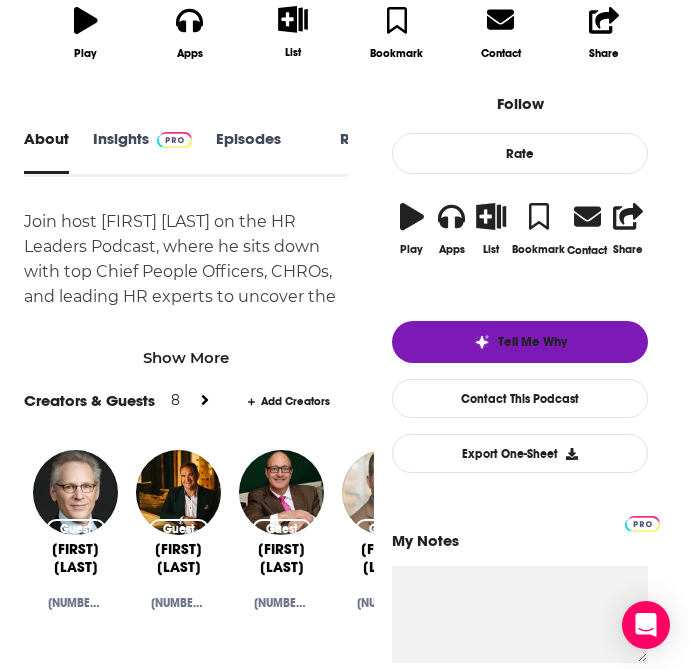 click on "Show More" at bounding box center (186, 357) 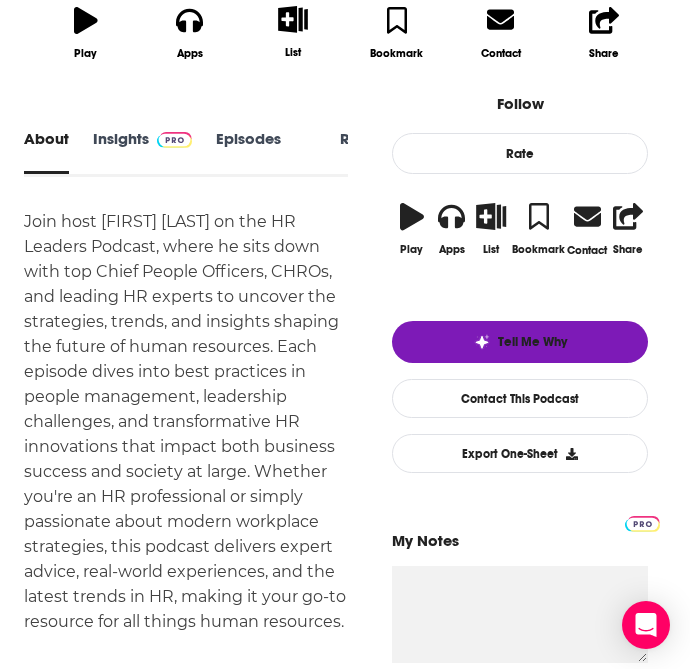click on "Join host [FIRST] [LAST] on the HR Leaders Podcast, where he sits down with top Chief People Officers, CHROs, and leading HR experts to uncover the strategies, trends, and insights shaping the future of human resources. Each episode dives into best practices in people management, leadership challenges, and transformative HR innovations that impact both business success and society at large. Whether you're an HR professional or simply passionate about modern workplace strategies, this podcast delivers expert advice, real-world experiences, and the latest trends in HR, making it your go-to resource for all things human resources." at bounding box center [186, 421] 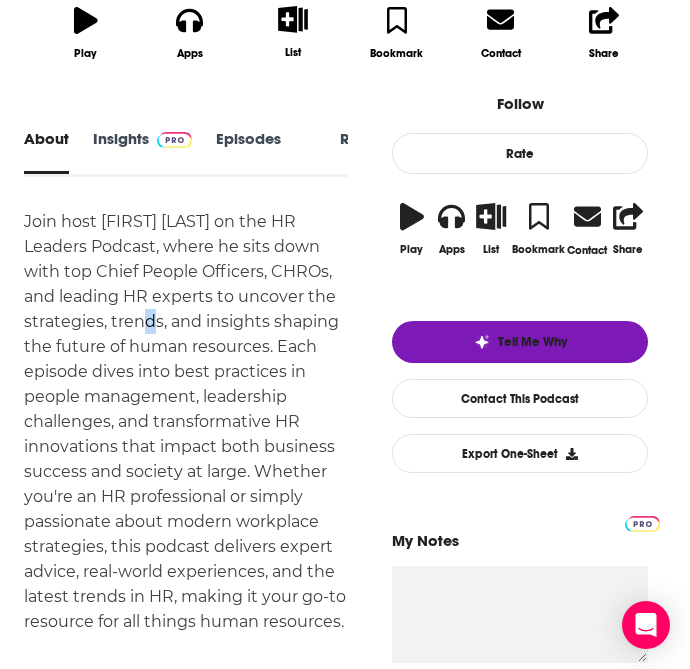 click on "Join host [FIRST] [LAST] on the HR Leaders Podcast, where he sits down with top Chief People Officers, CHROs, and leading HR experts to uncover the strategies, trends, and insights shaping the future of human resources. Each episode dives into best practices in people management, leadership challenges, and transformative HR innovations that impact both business success and society at large. Whether you're an HR professional or simply passionate about modern workplace strategies, this podcast delivers expert advice, real-world experiences, and the latest trends in HR, making it your go-to resource for all things human resources." at bounding box center (186, 421) 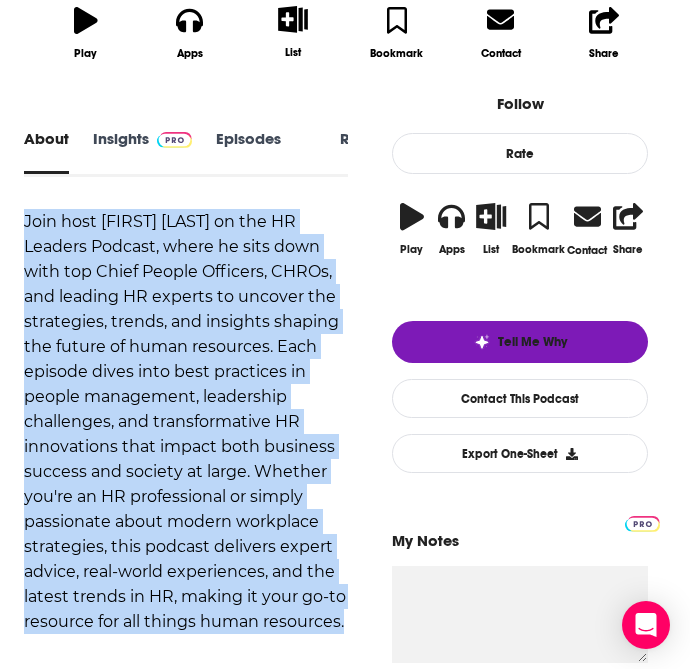 click on "Join host [FIRST] [LAST] on the HR Leaders Podcast, where he sits down with top Chief People Officers, CHROs, and leading HR experts to uncover the strategies, trends, and insights shaping the future of human resources. Each episode dives into best practices in people management, leadership challenges, and transformative HR innovations that impact both business success and society at large. Whether you're an HR professional or simply passionate about modern workplace strategies, this podcast delivers expert advice, real-world experiences, and the latest trends in HR, making it your go-to resource for all things human resources." at bounding box center (186, 421) 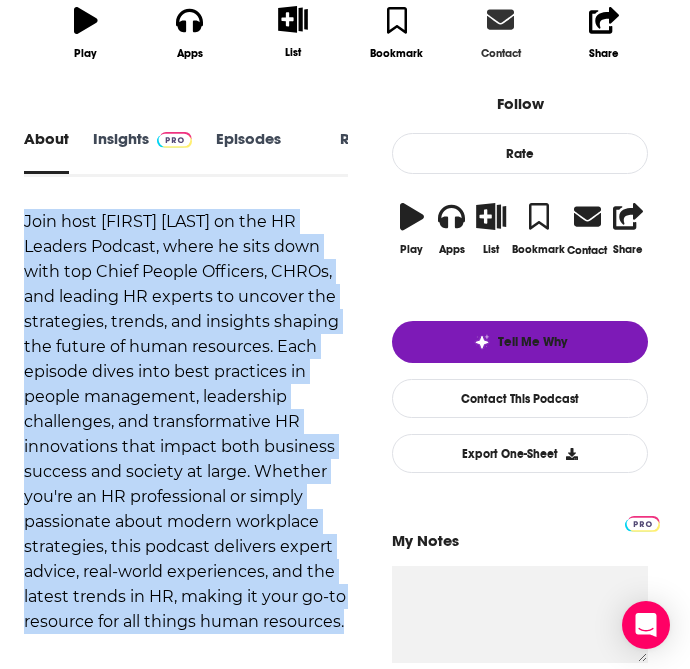 click on "Contact" at bounding box center (501, 32) 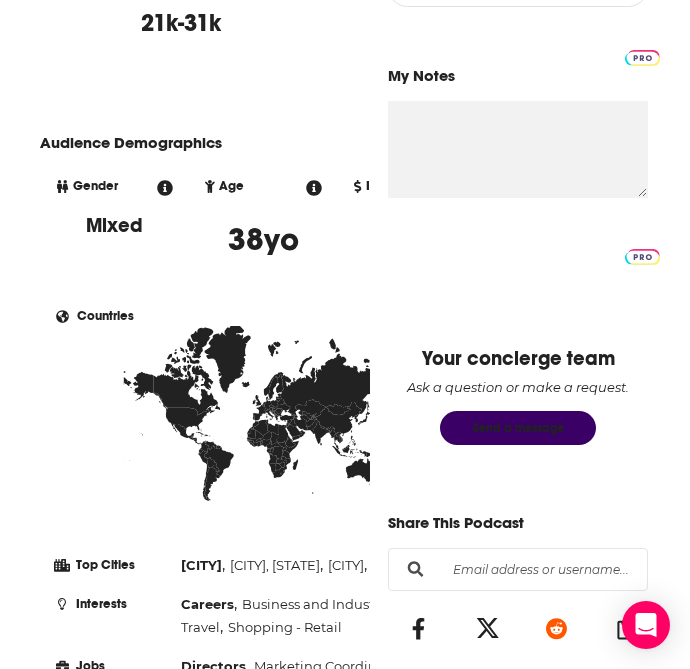 scroll, scrollTop: 2093, scrollLeft: 0, axis: vertical 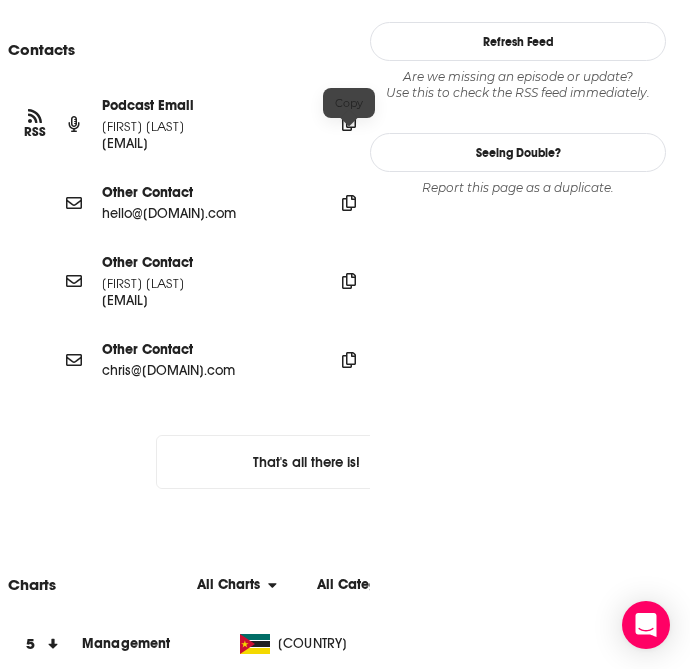 click at bounding box center (349, 123) 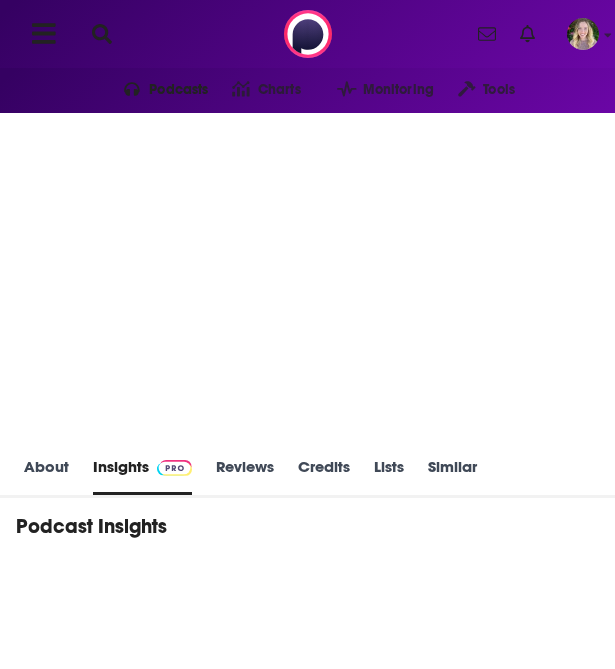 scroll, scrollTop: 0, scrollLeft: 0, axis: both 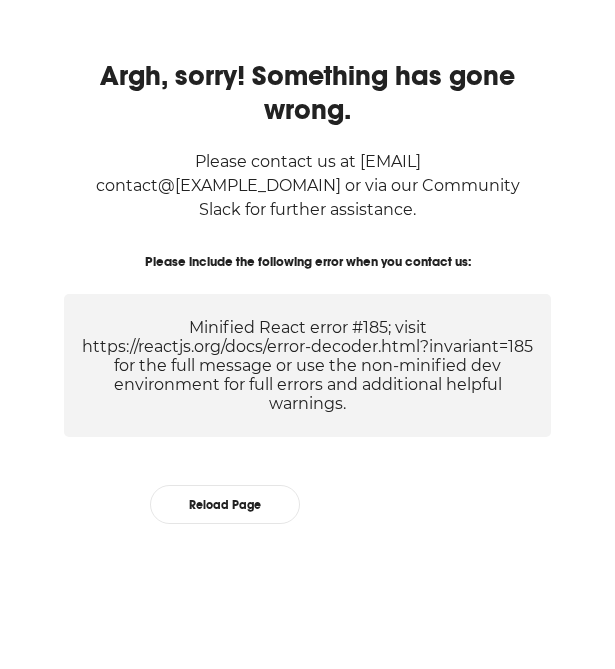 click on "Reload Page" at bounding box center (225, 504) 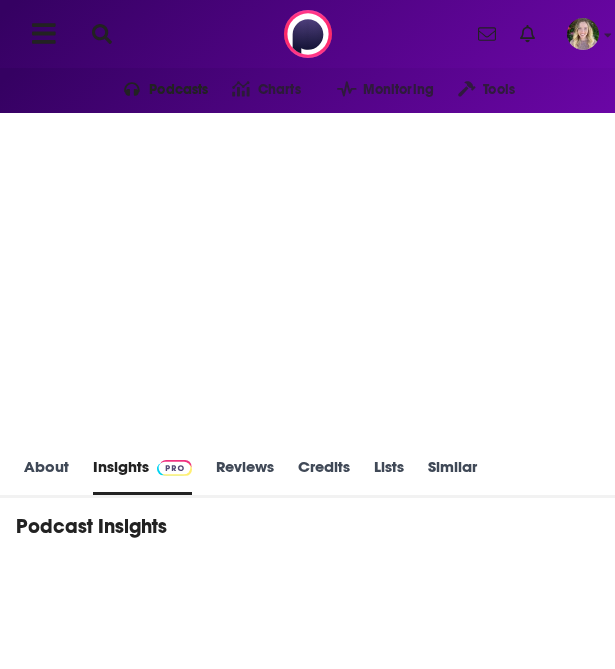 scroll, scrollTop: 0, scrollLeft: 0, axis: both 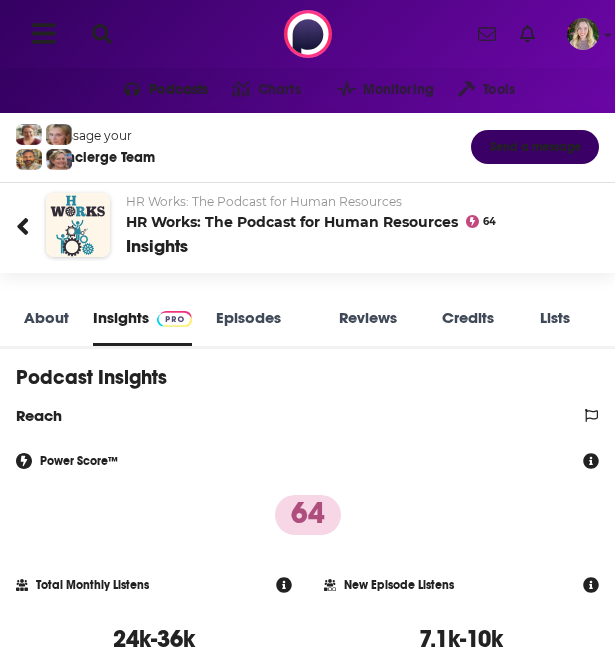 click on "Episodes 556" at bounding box center [265, 327] 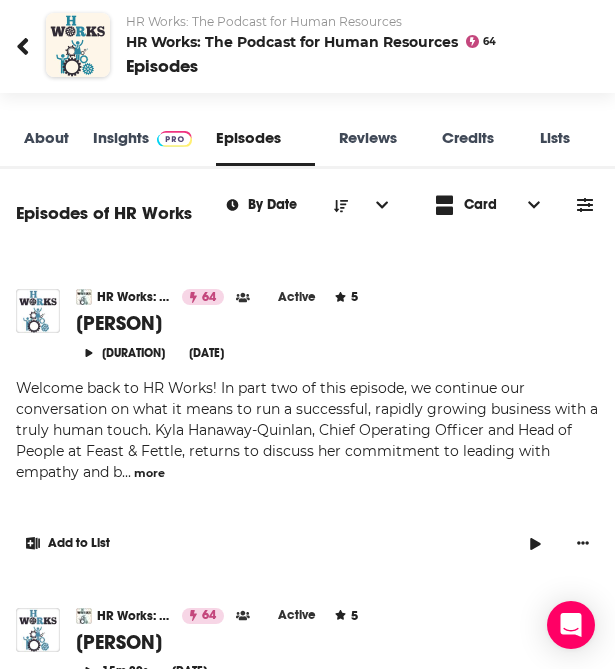 scroll, scrollTop: 0, scrollLeft: 0, axis: both 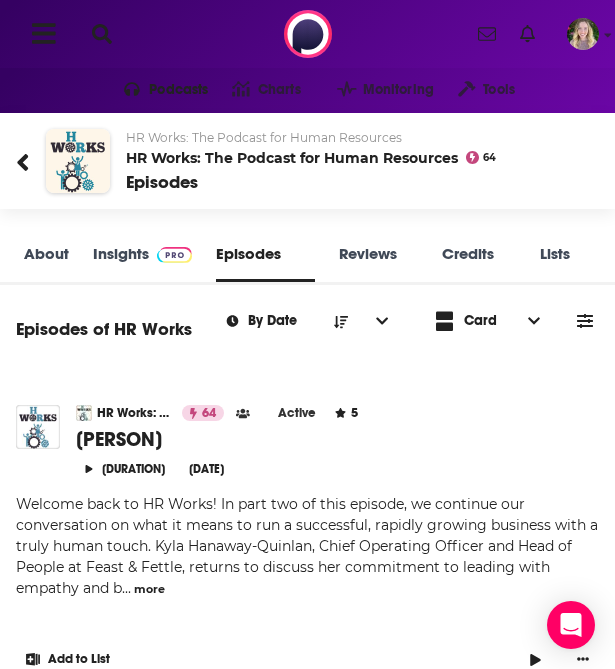 click on "About" at bounding box center (46, 263) 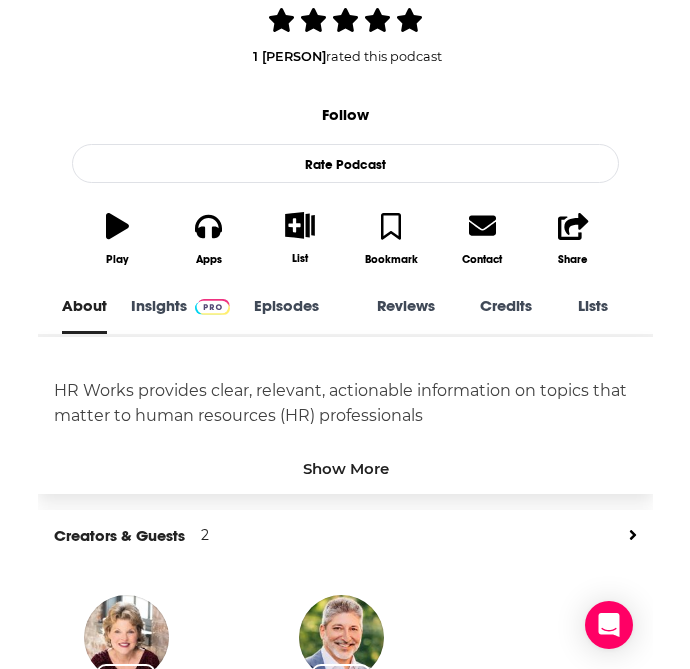 scroll, scrollTop: 470, scrollLeft: 0, axis: vertical 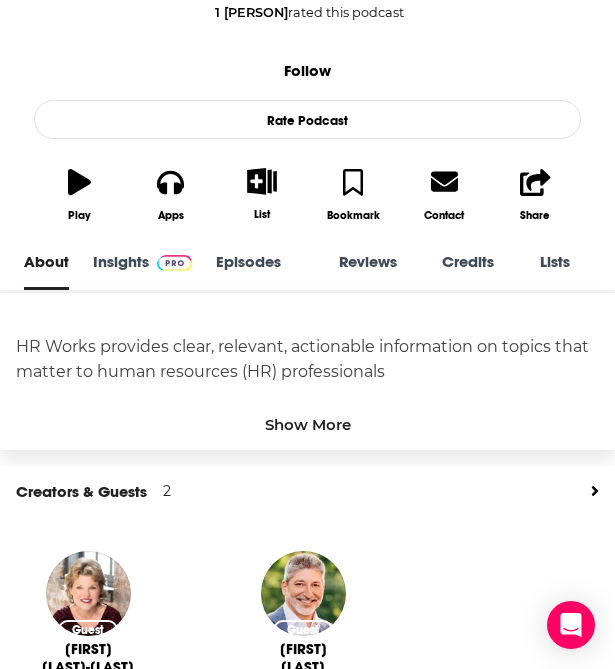 click on "Show More" at bounding box center [308, 424] 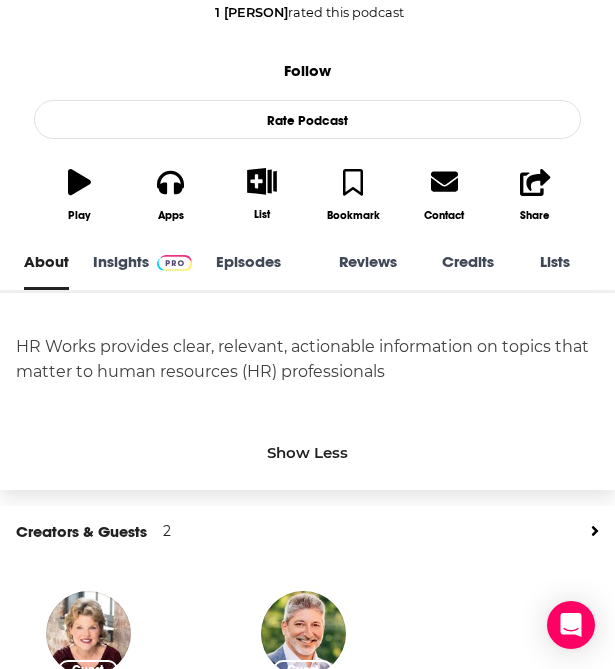 click on "HR Works provides clear, relevant, actionable information on topics that matter to human resources (HR) professionals" at bounding box center (307, 359) 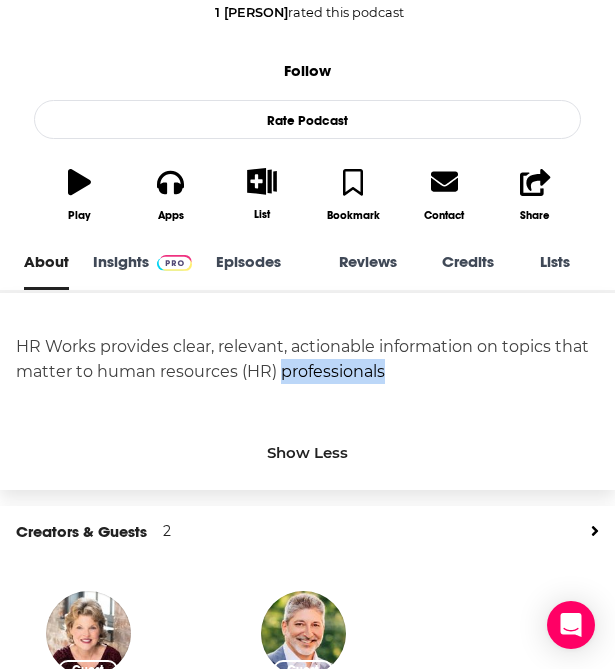 click on "HR Works provides clear, relevant, actionable information on topics that matter to human resources (HR) professionals" at bounding box center [307, 359] 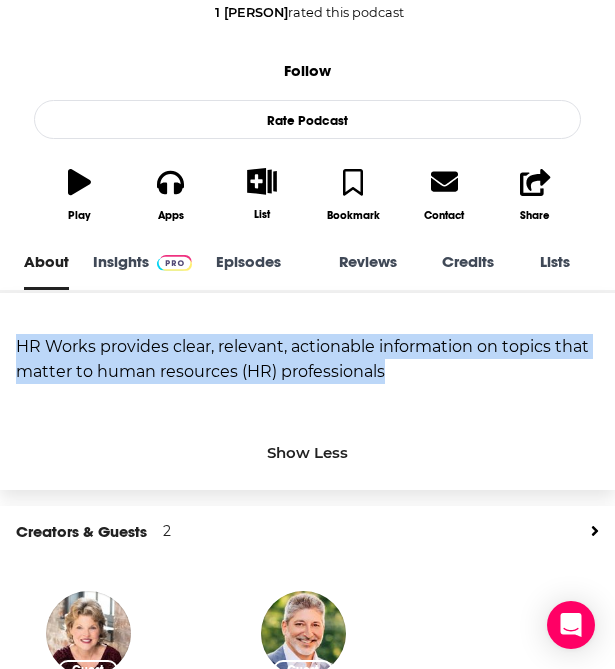 click on "HR Works provides clear, relevant, actionable information on topics that matter to human resources (HR) professionals" at bounding box center (307, 359) 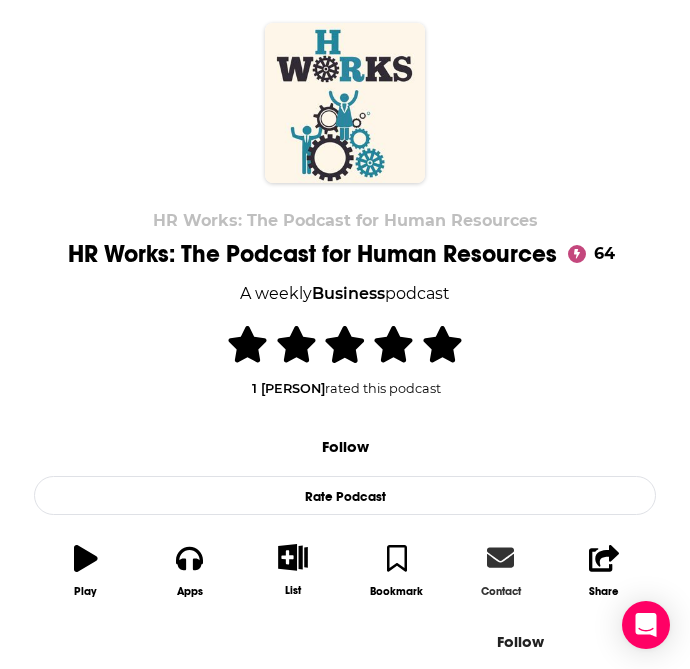 click at bounding box center [500, 557] 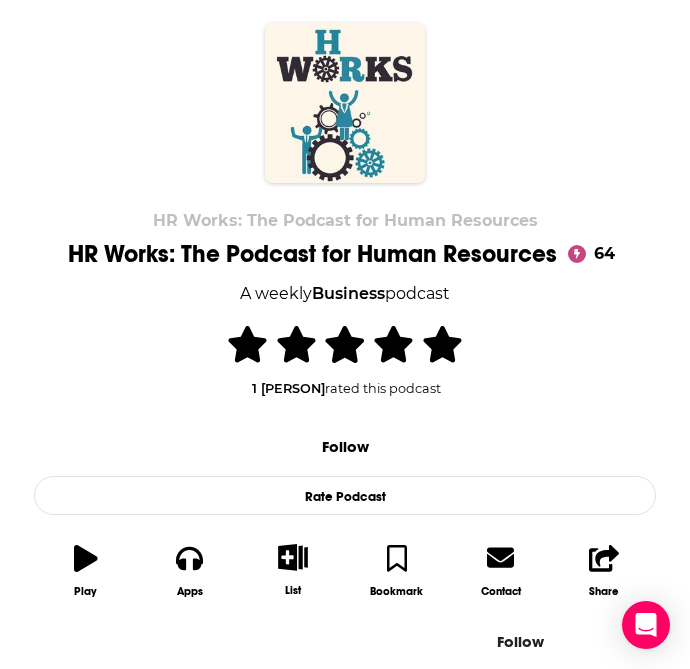 scroll, scrollTop: 2049, scrollLeft: 0, axis: vertical 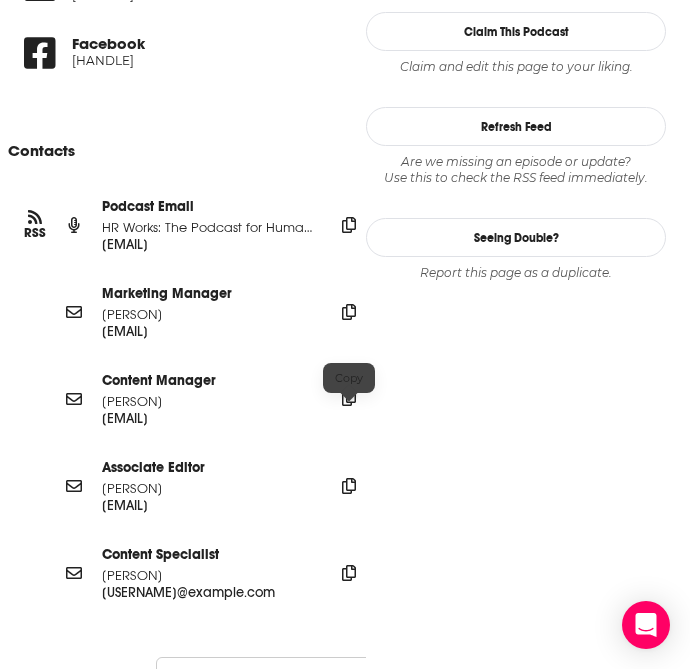 click at bounding box center [349, 225] 